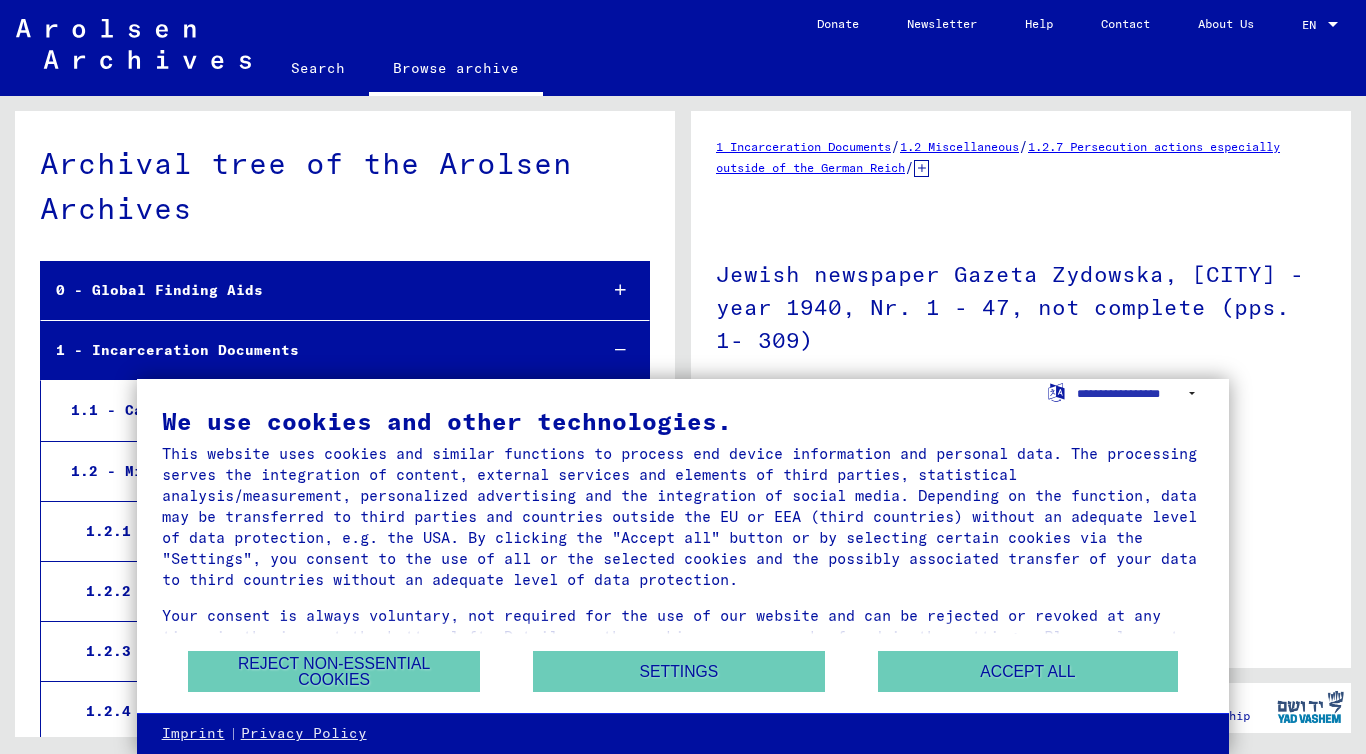 scroll, scrollTop: 0, scrollLeft: 0, axis: both 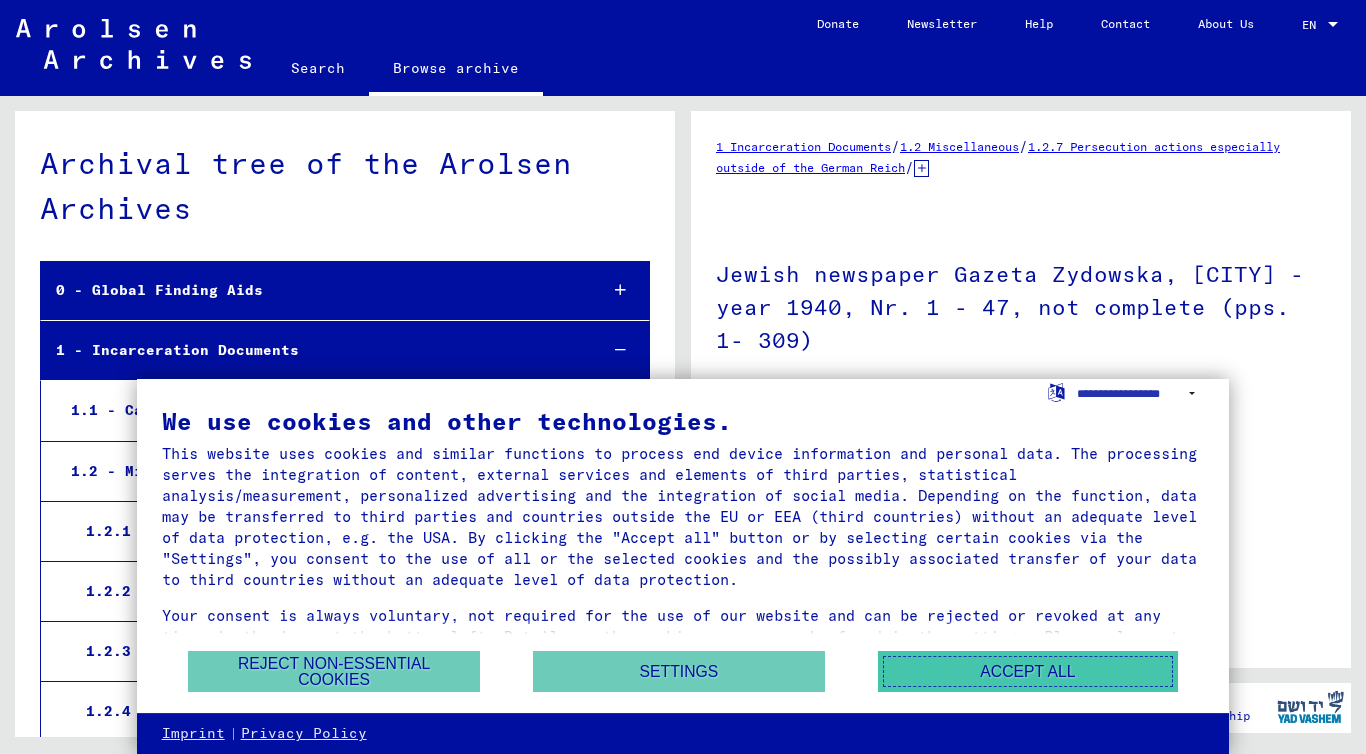 click on "Accept all" at bounding box center (1028, 671) 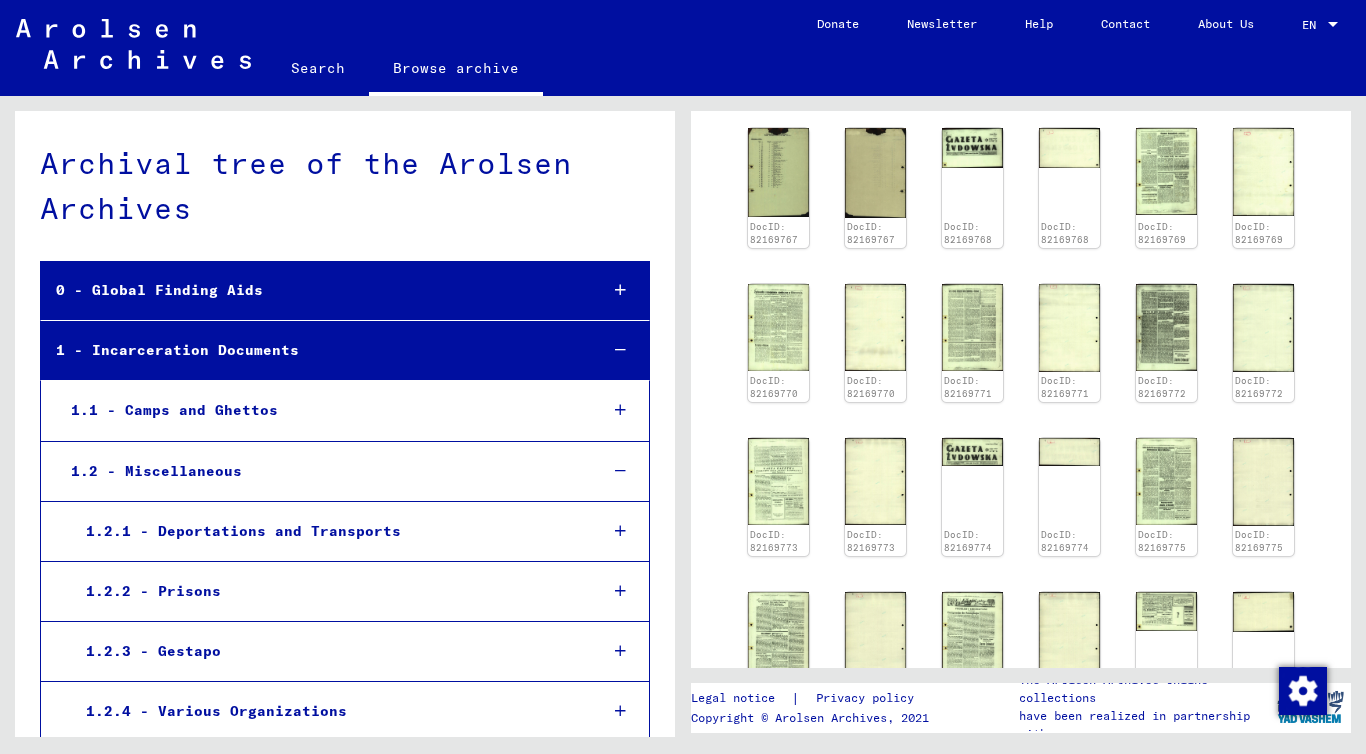 scroll, scrollTop: 922, scrollLeft: 0, axis: vertical 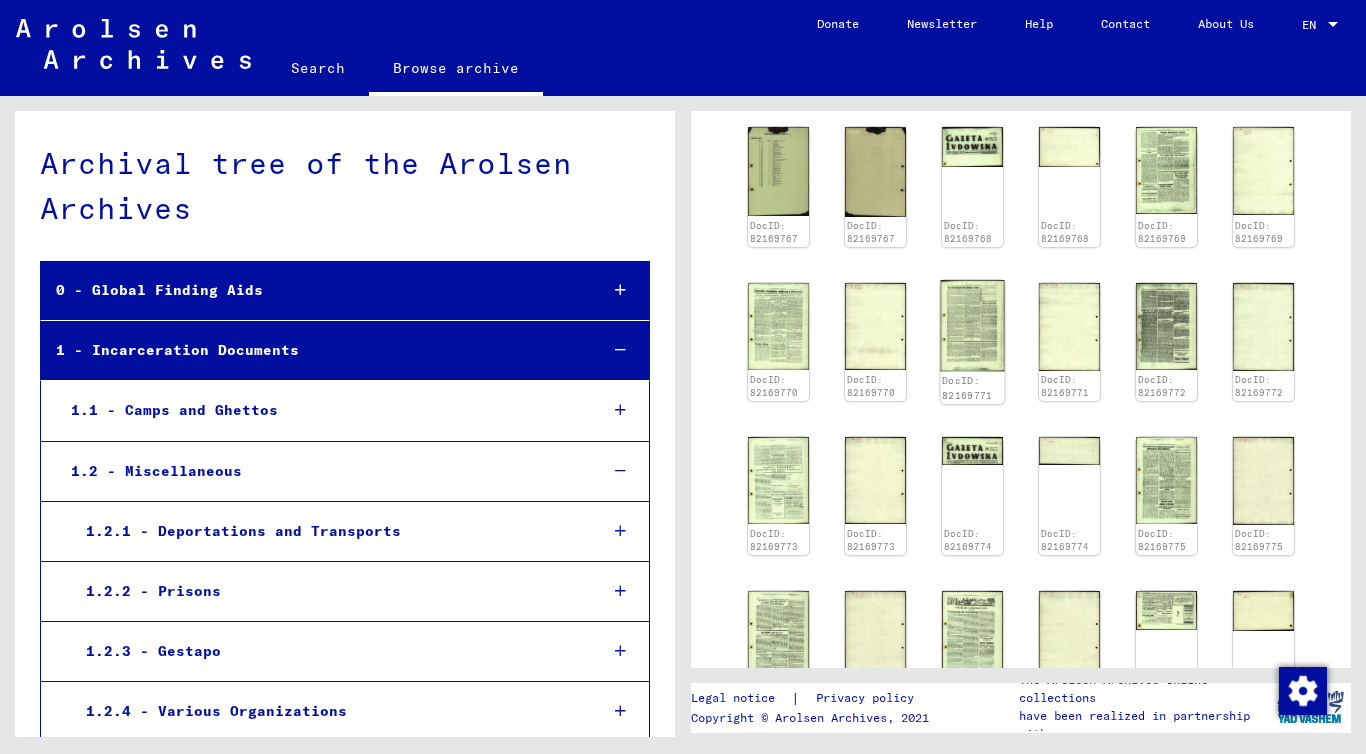 click 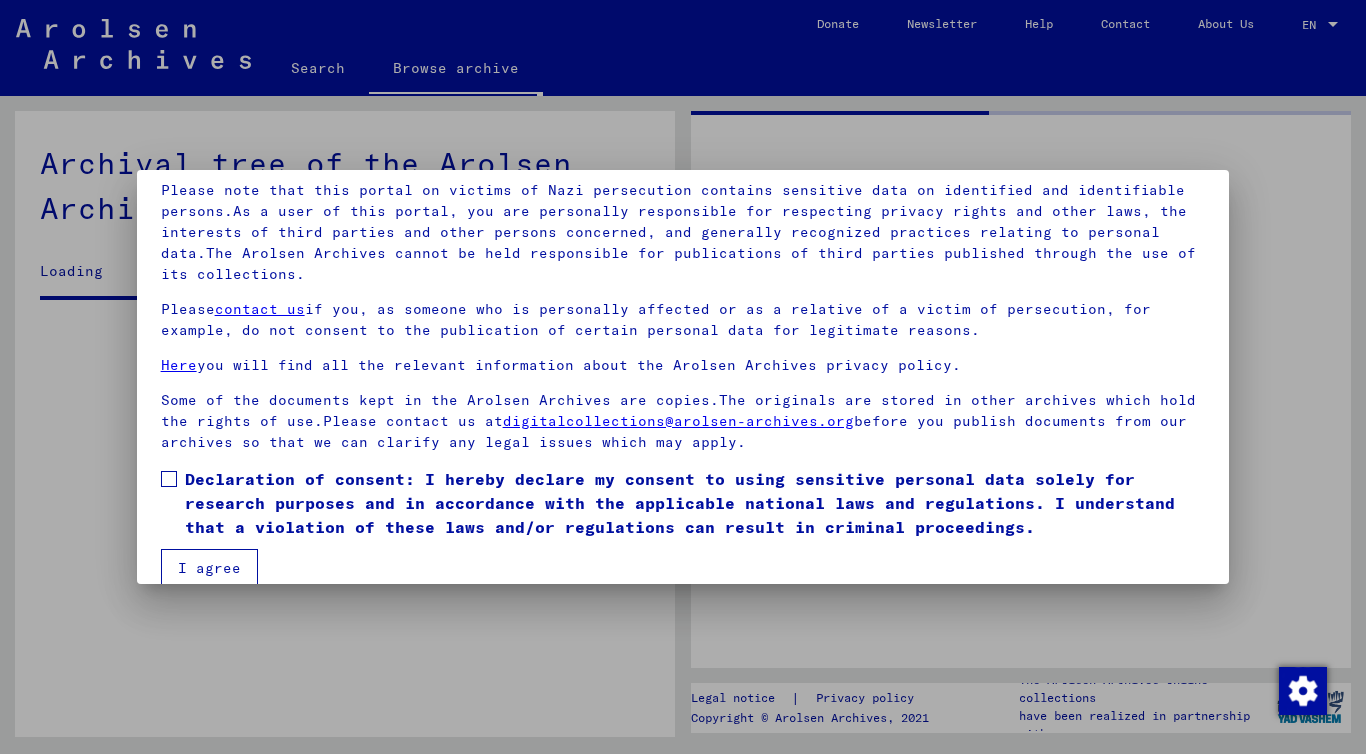 scroll, scrollTop: 162, scrollLeft: 0, axis: vertical 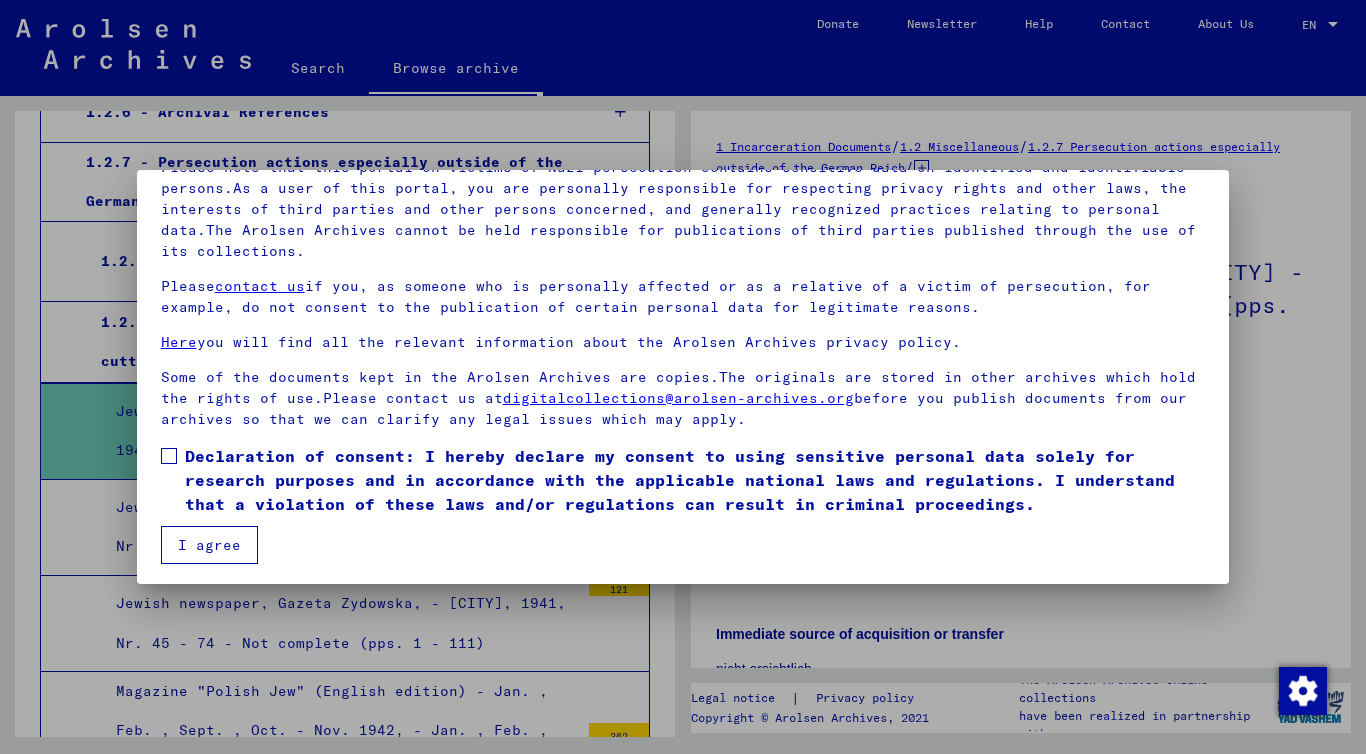 click at bounding box center (169, 456) 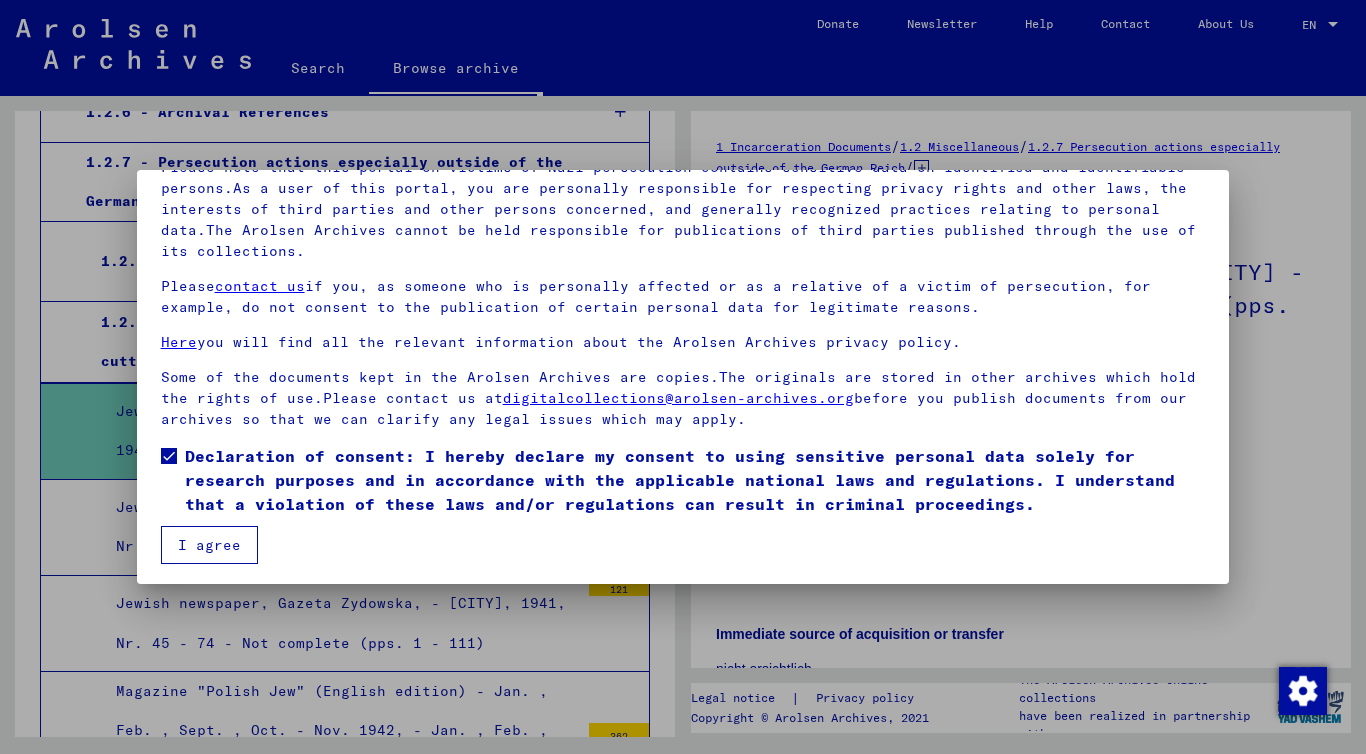 click on "I agree" at bounding box center [209, 545] 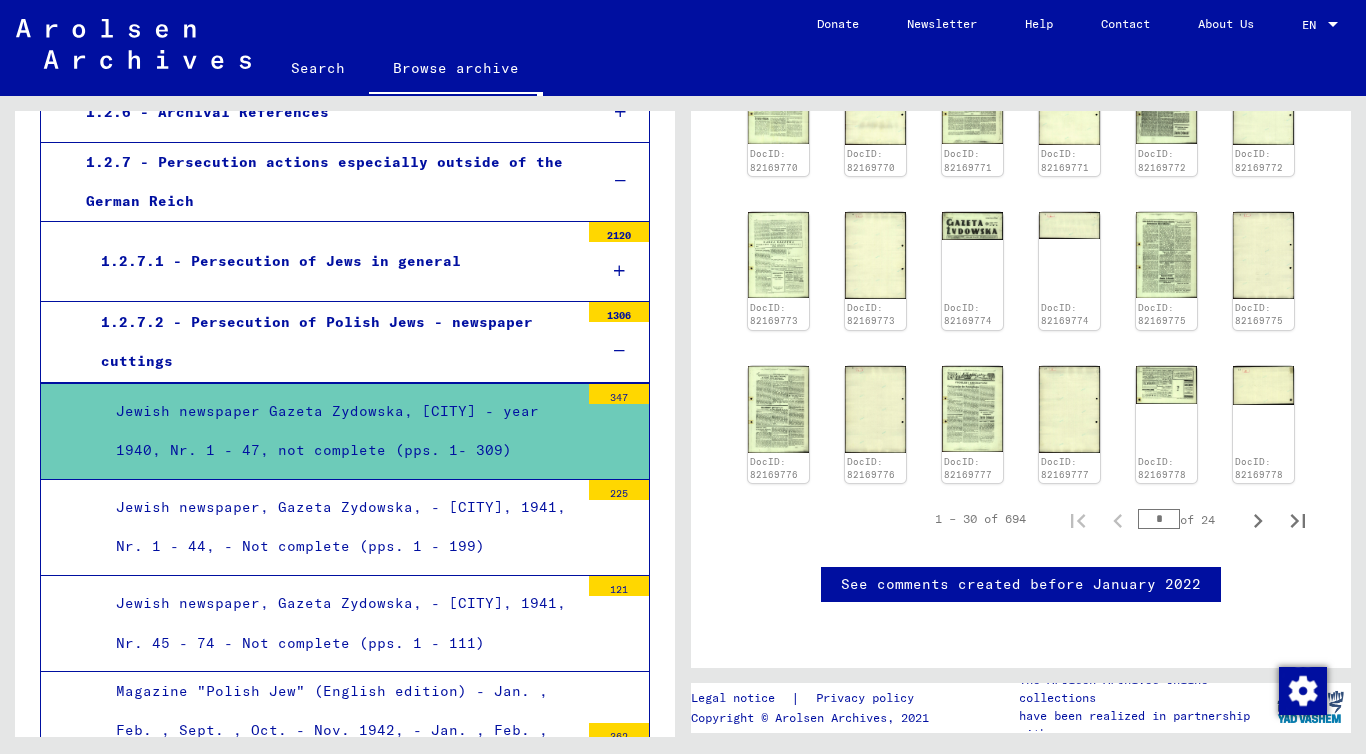 scroll, scrollTop: 1270, scrollLeft: 0, axis: vertical 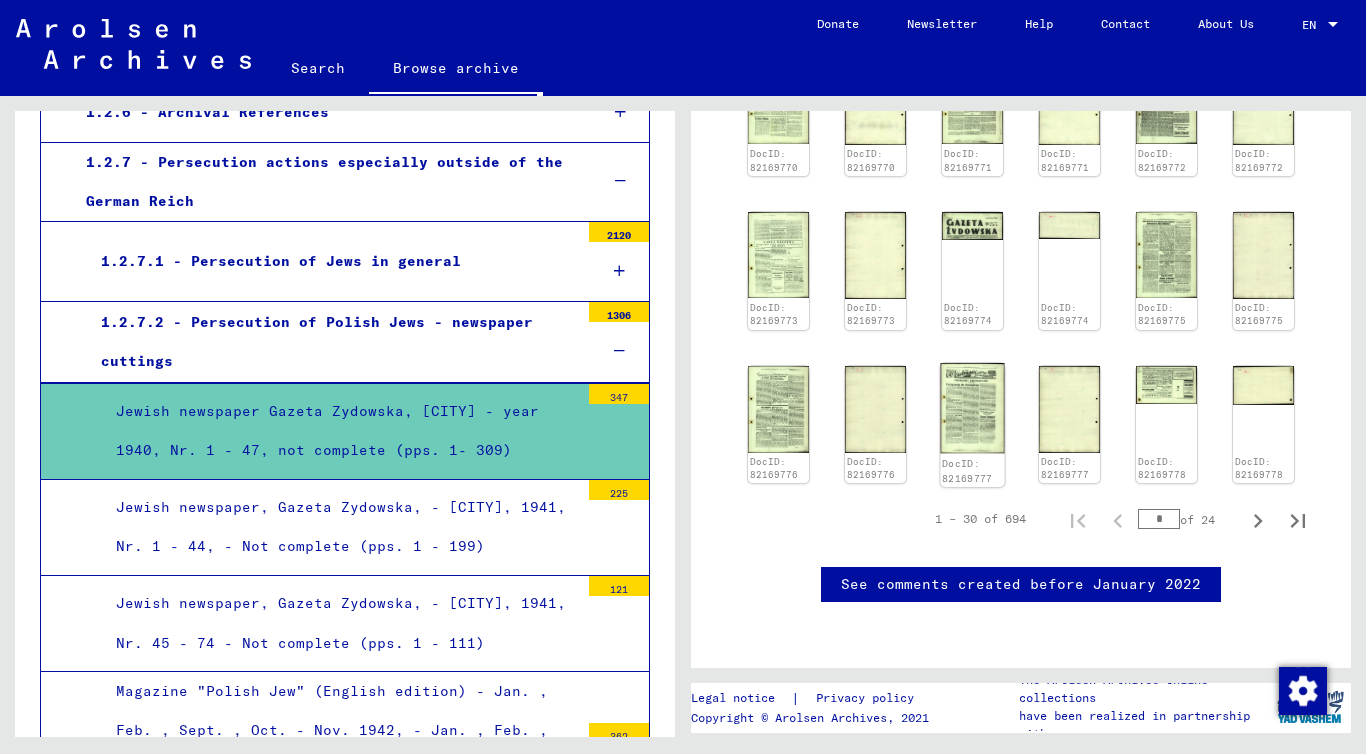 click 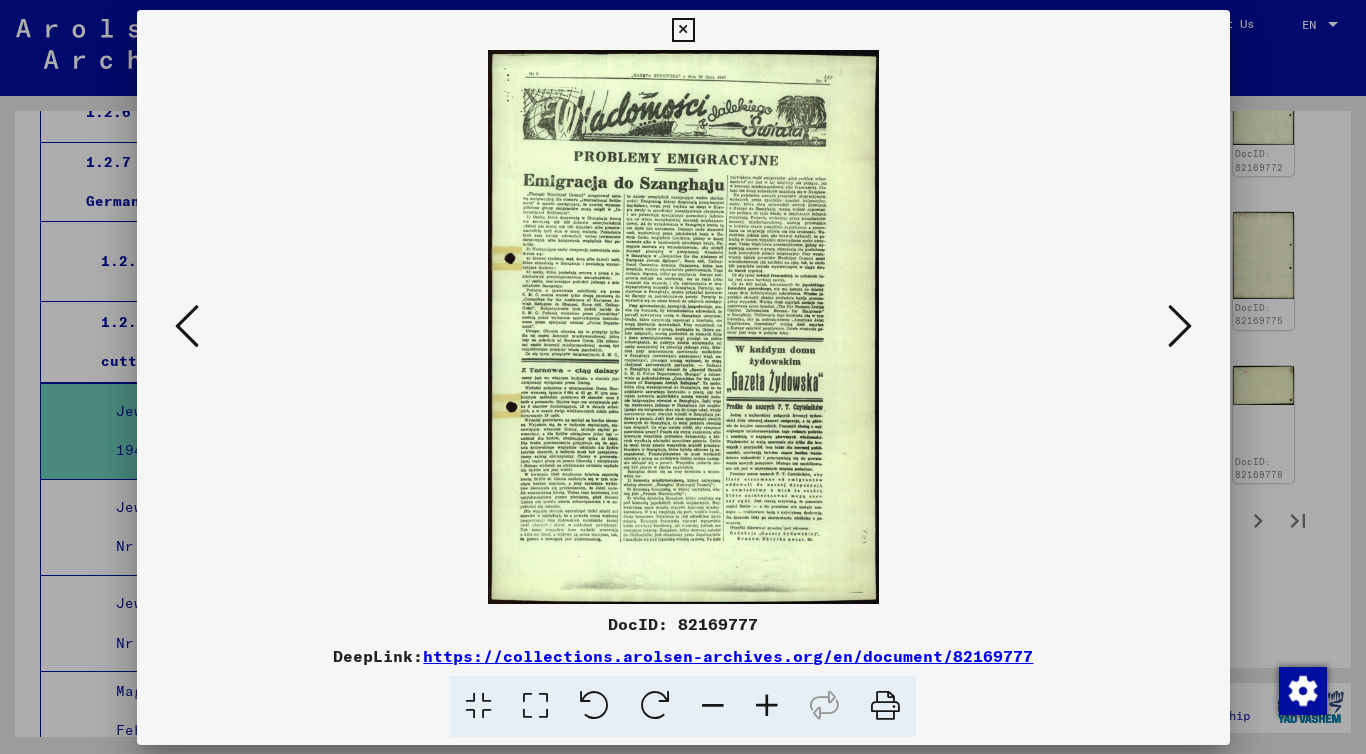 click at bounding box center (683, 327) 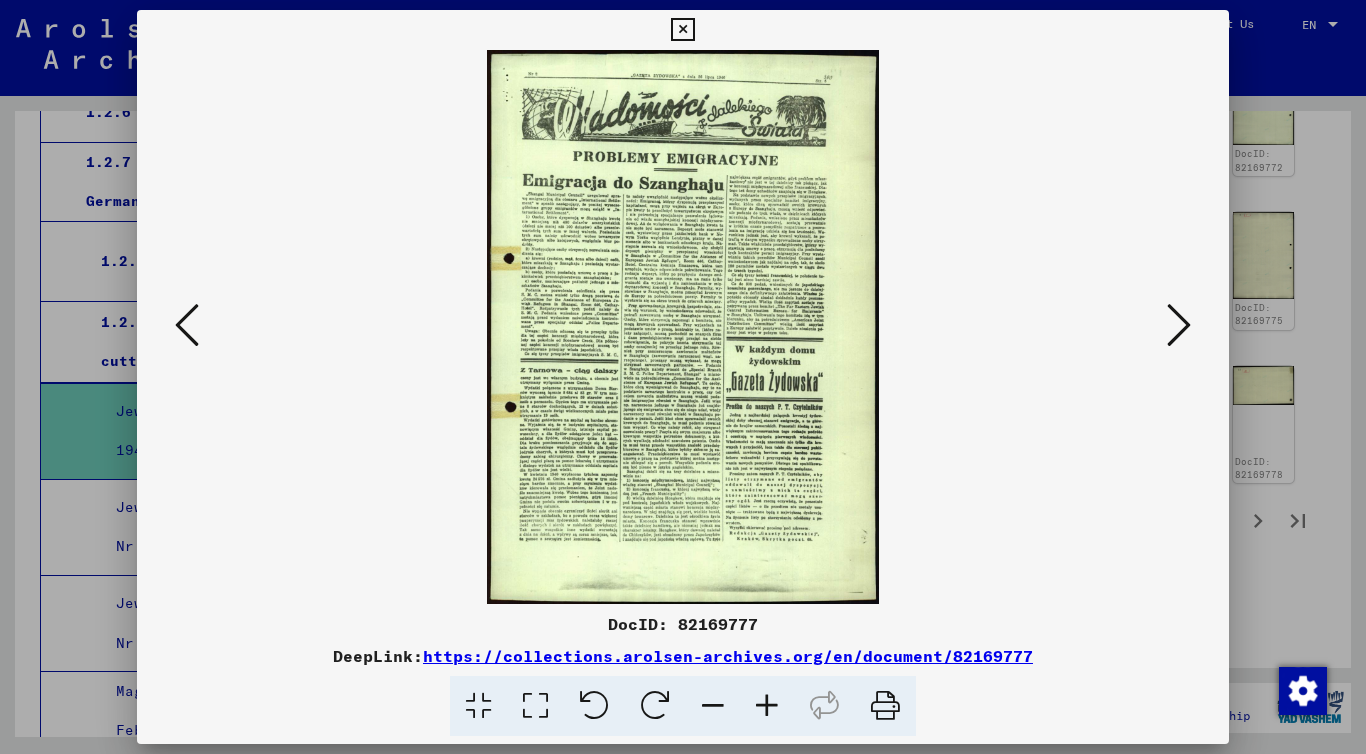 click at bounding box center [1179, 326] 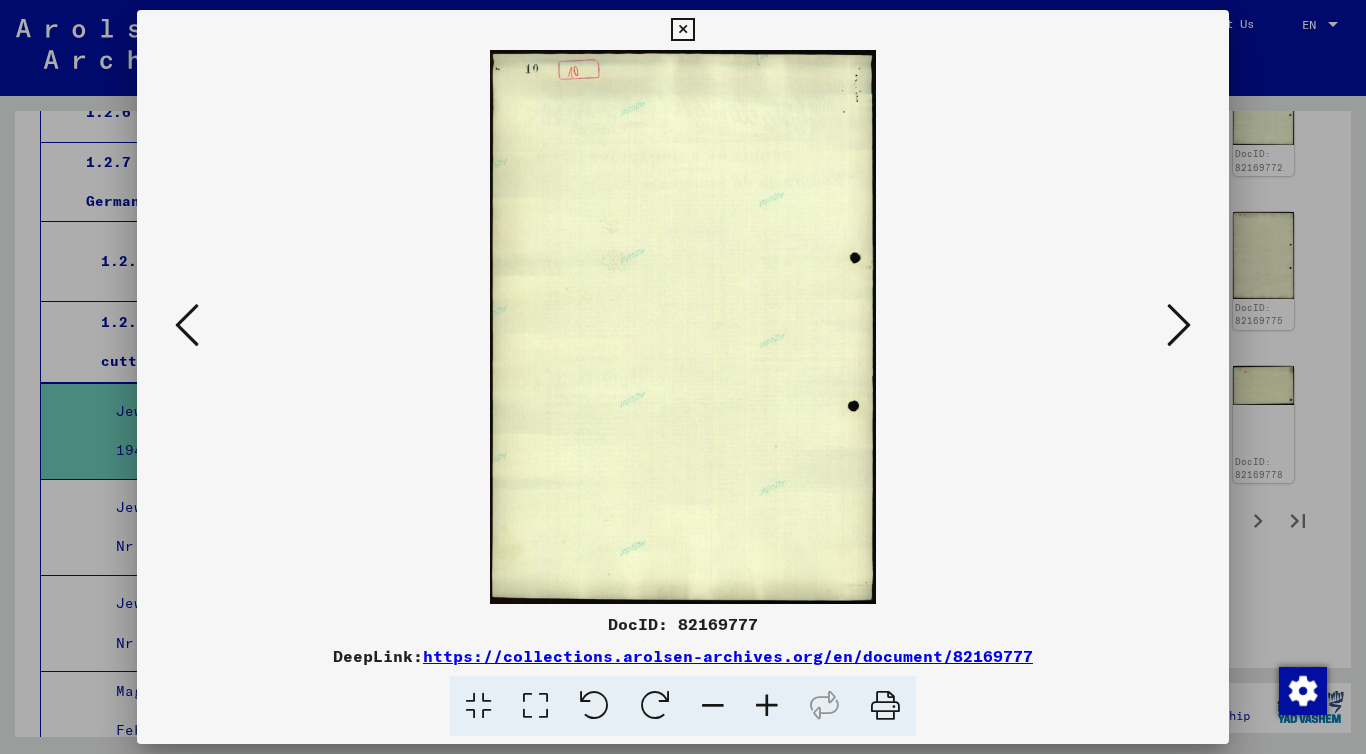 click at bounding box center [1179, 326] 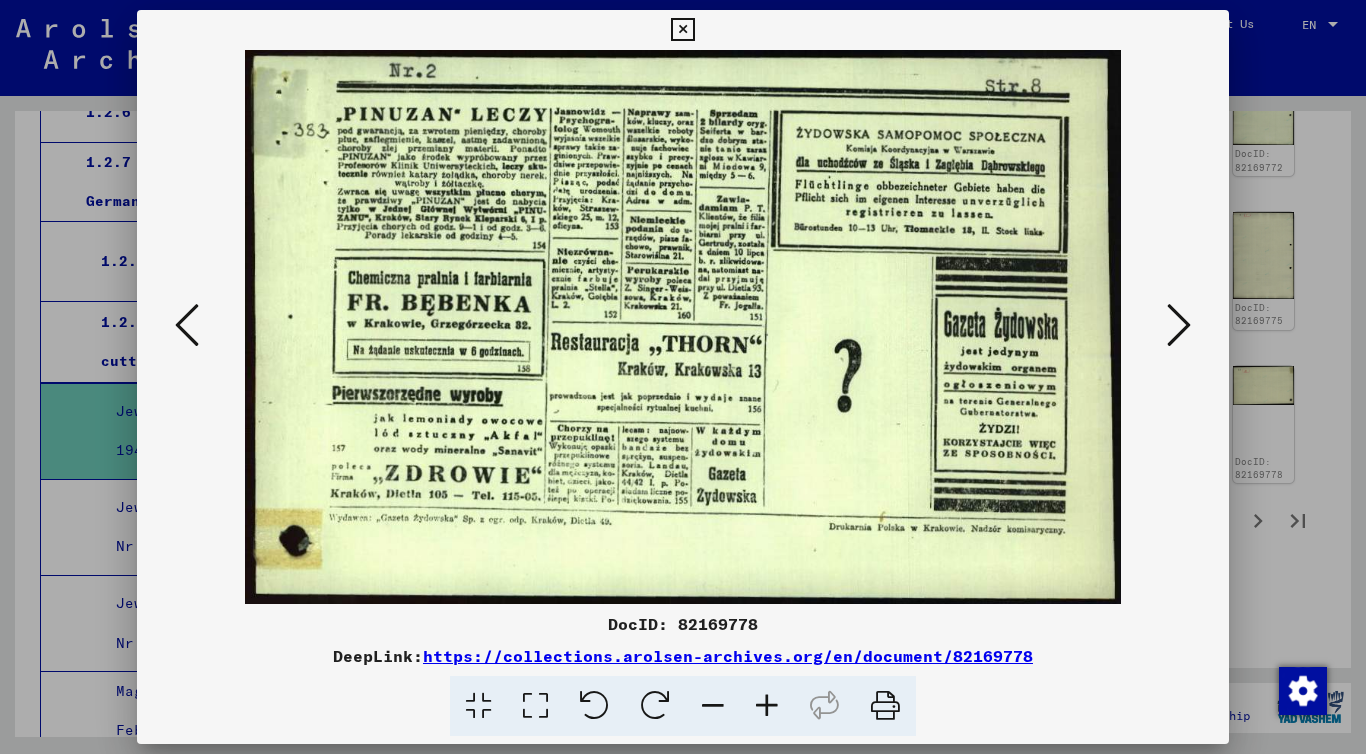click at bounding box center (1179, 326) 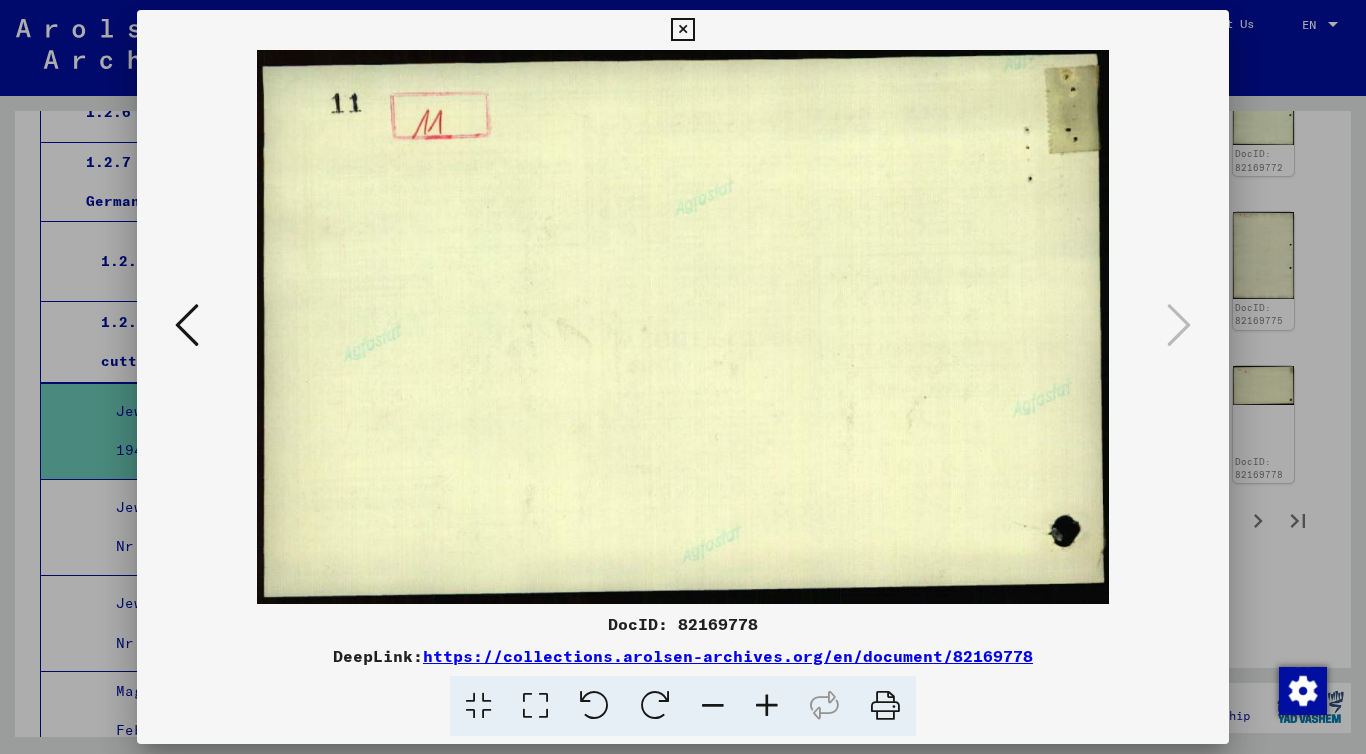 click at bounding box center (187, 325) 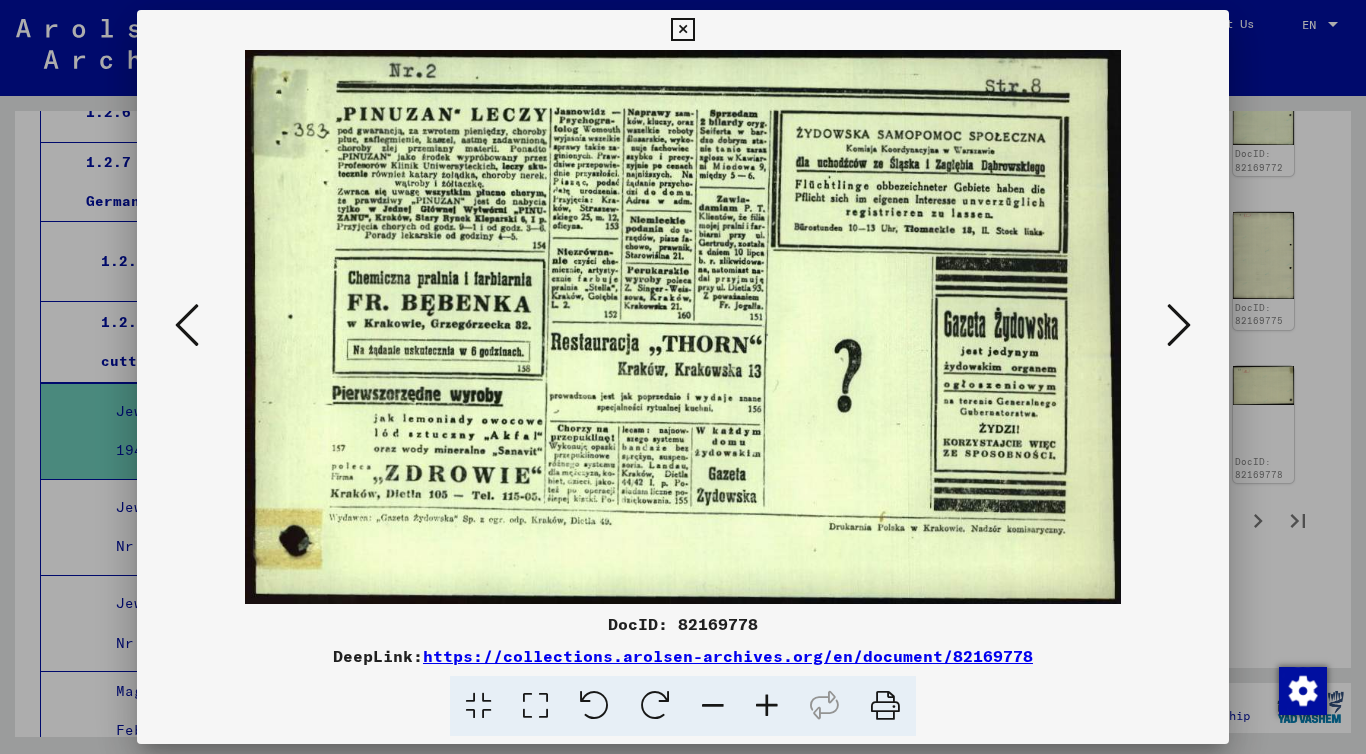 click at bounding box center (187, 325) 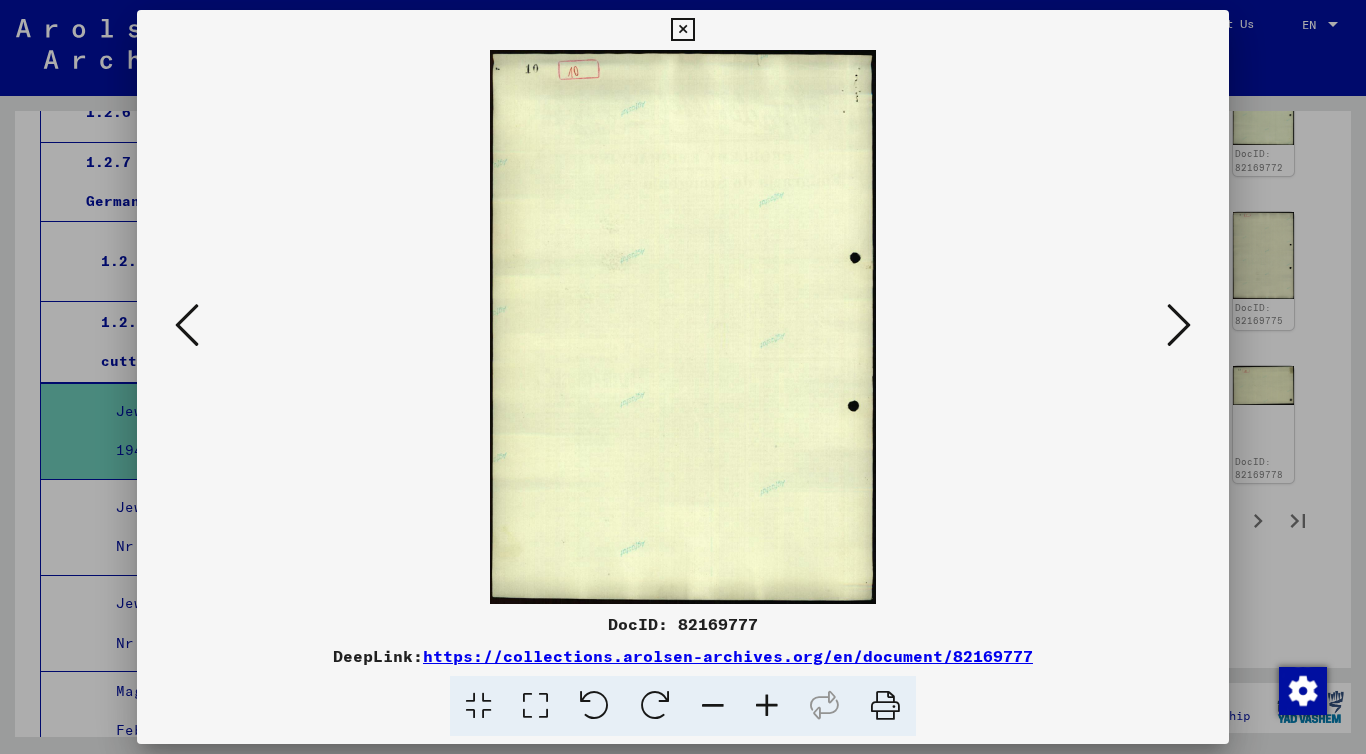 click at bounding box center (187, 325) 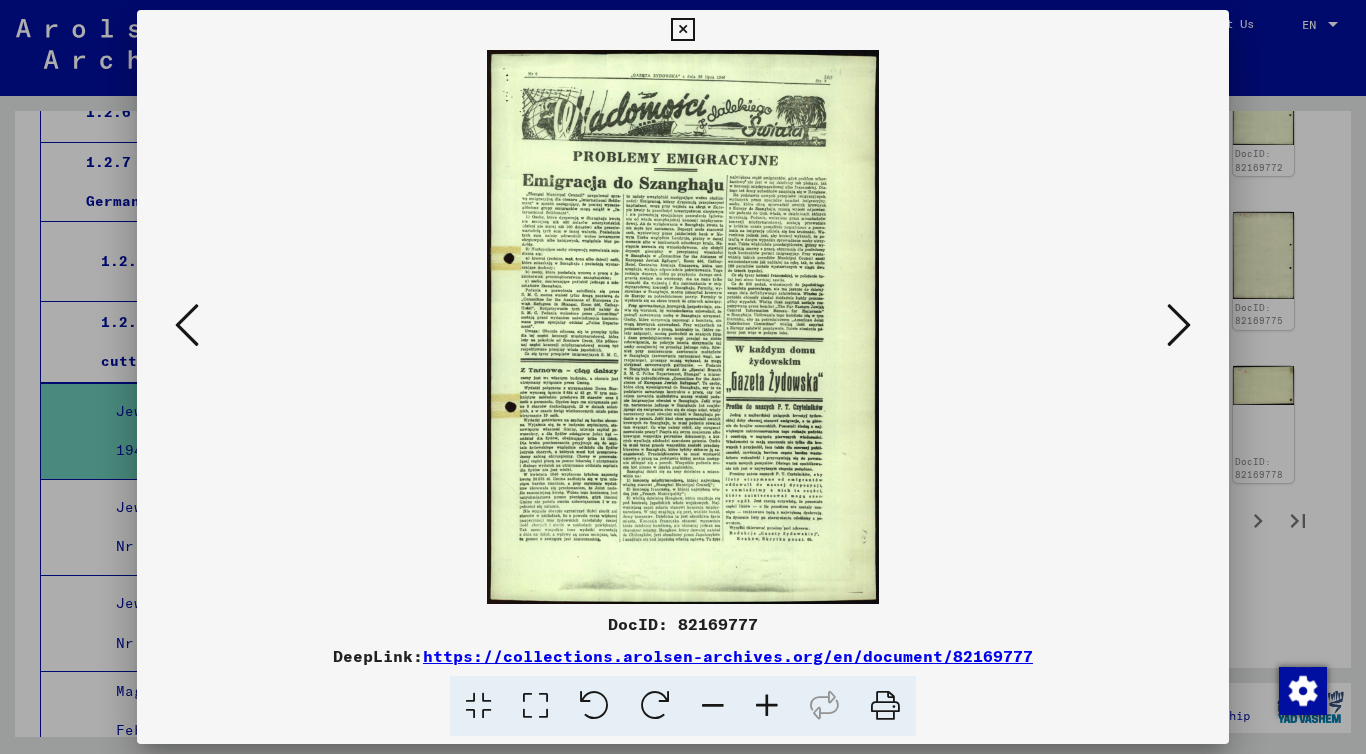 click at bounding box center (187, 325) 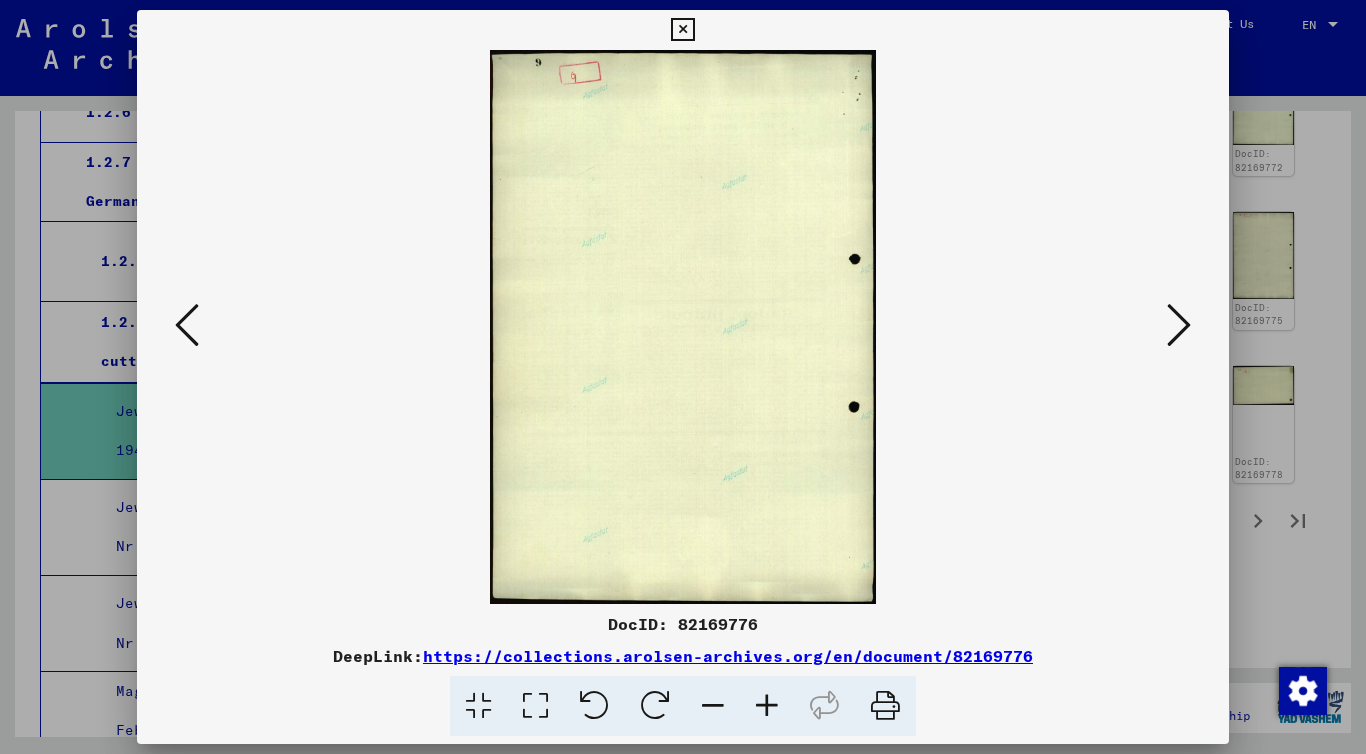 click at bounding box center [187, 325] 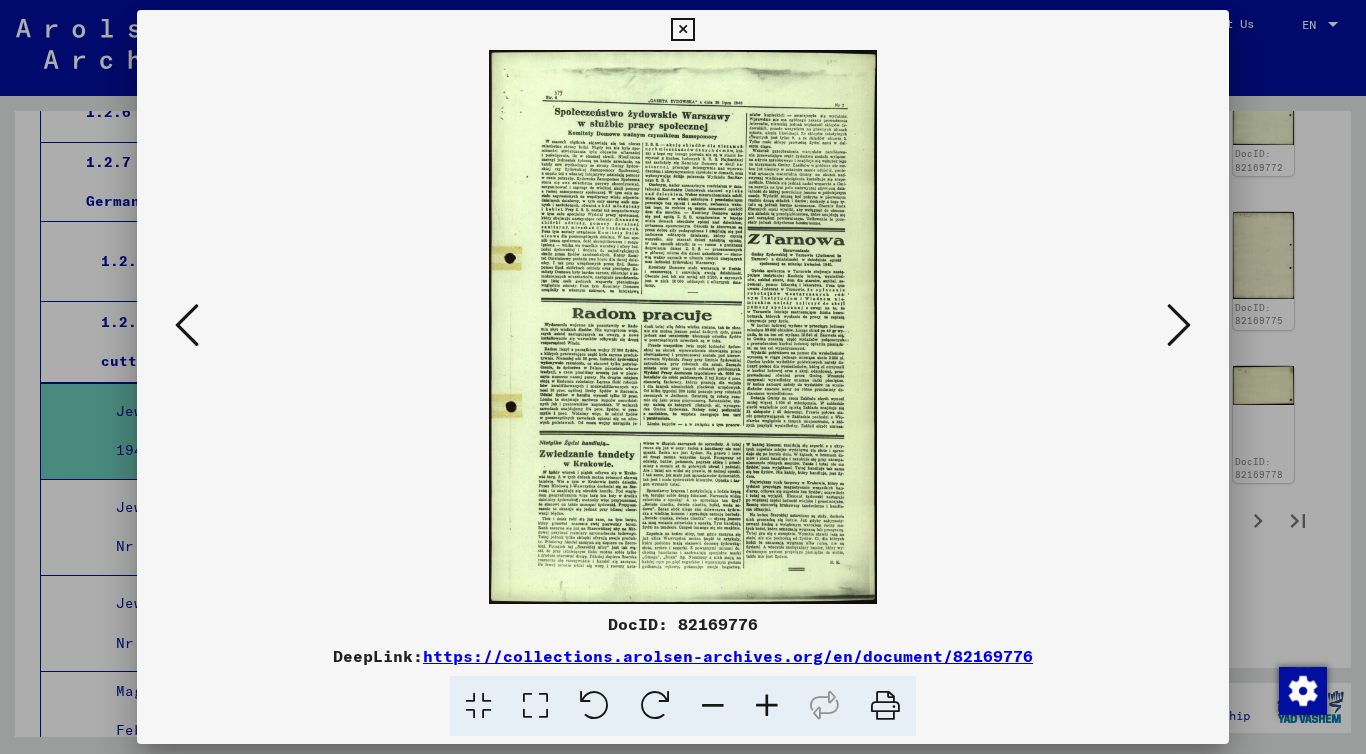 click at bounding box center (187, 325) 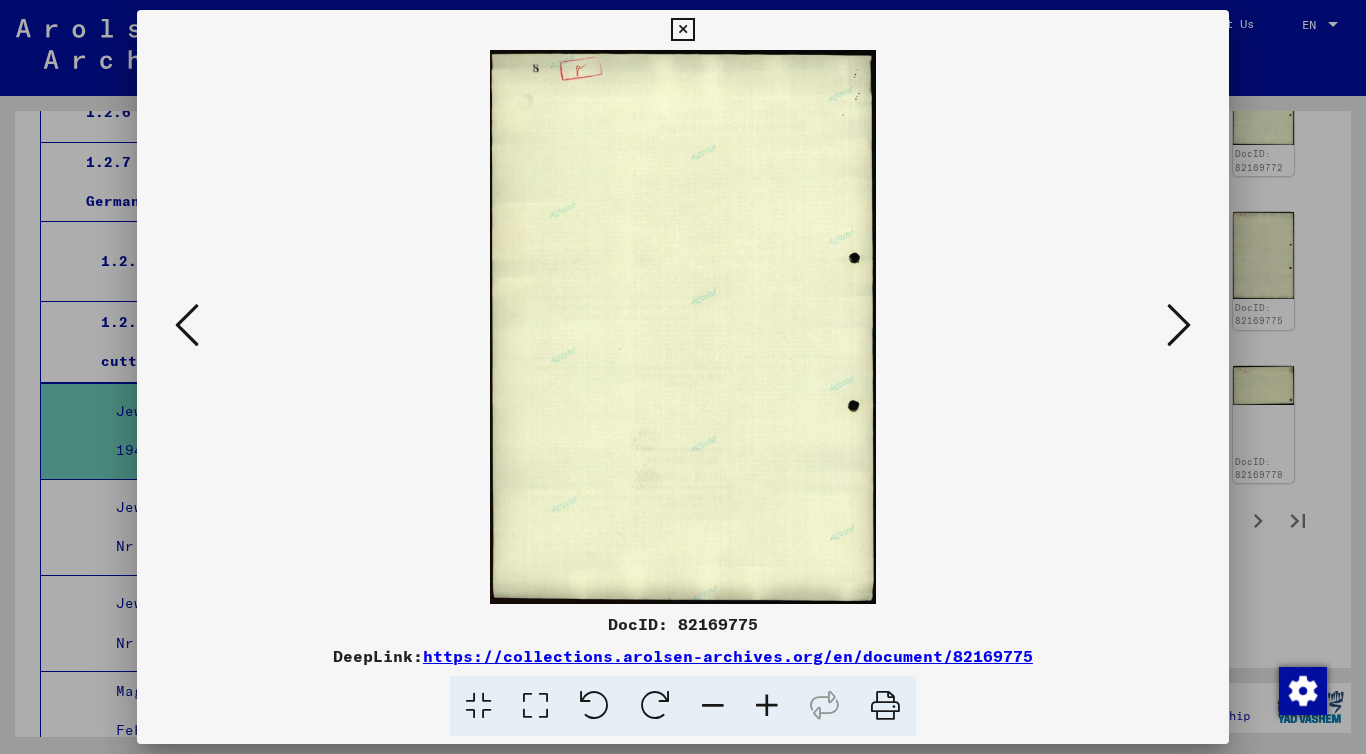 click at bounding box center [187, 325] 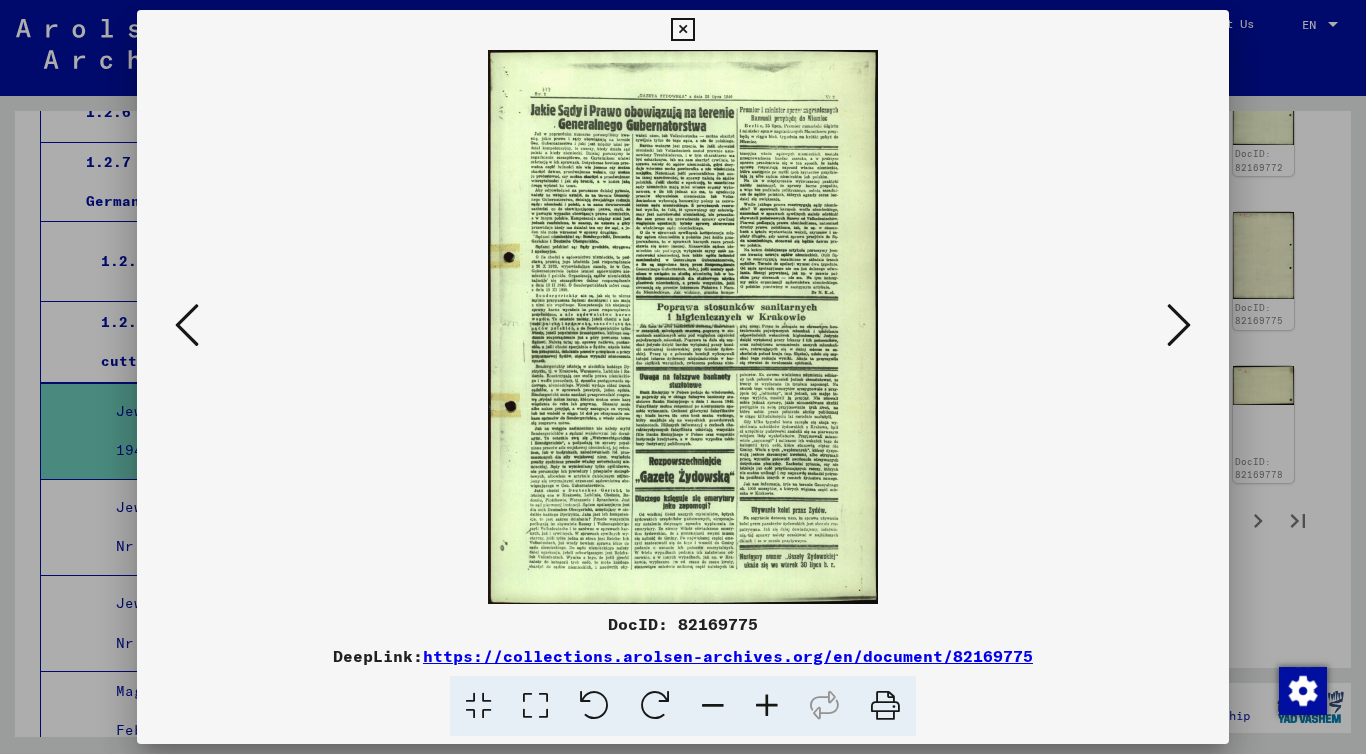 click at bounding box center (187, 325) 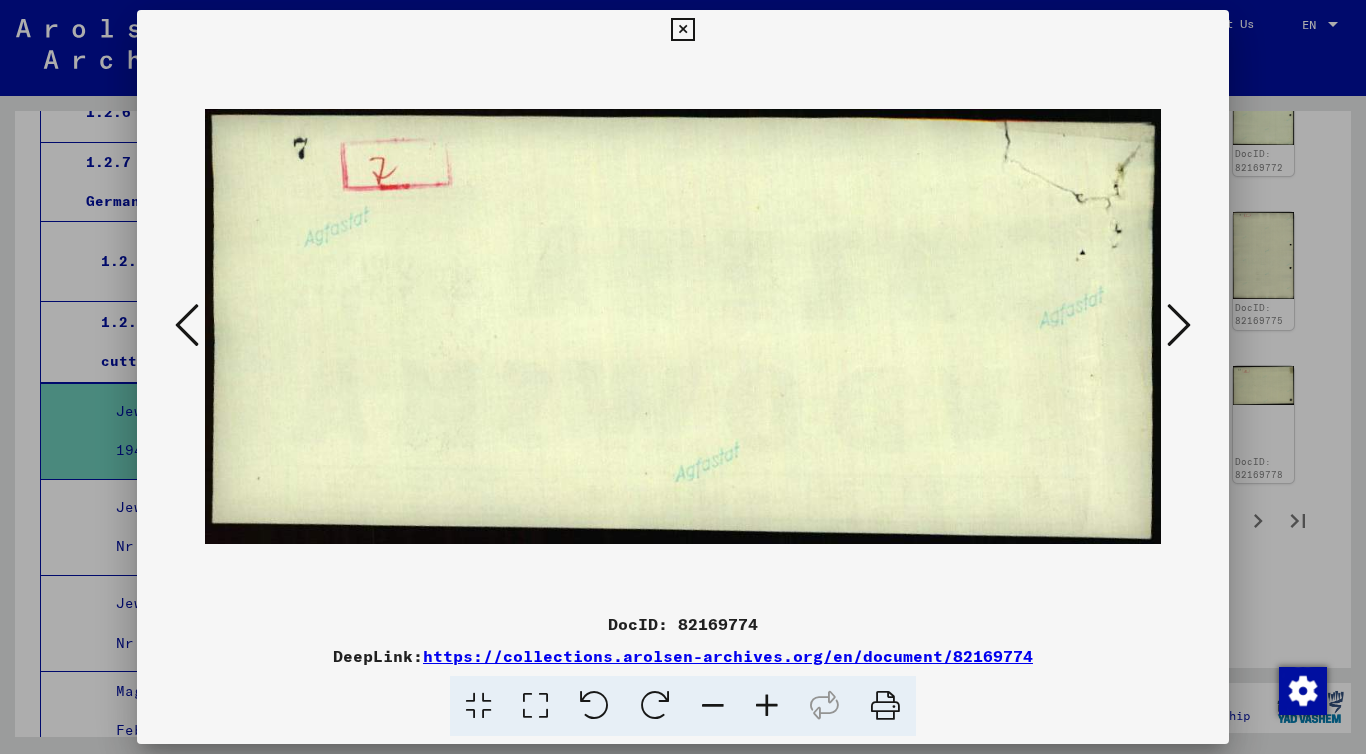 click at bounding box center [187, 325] 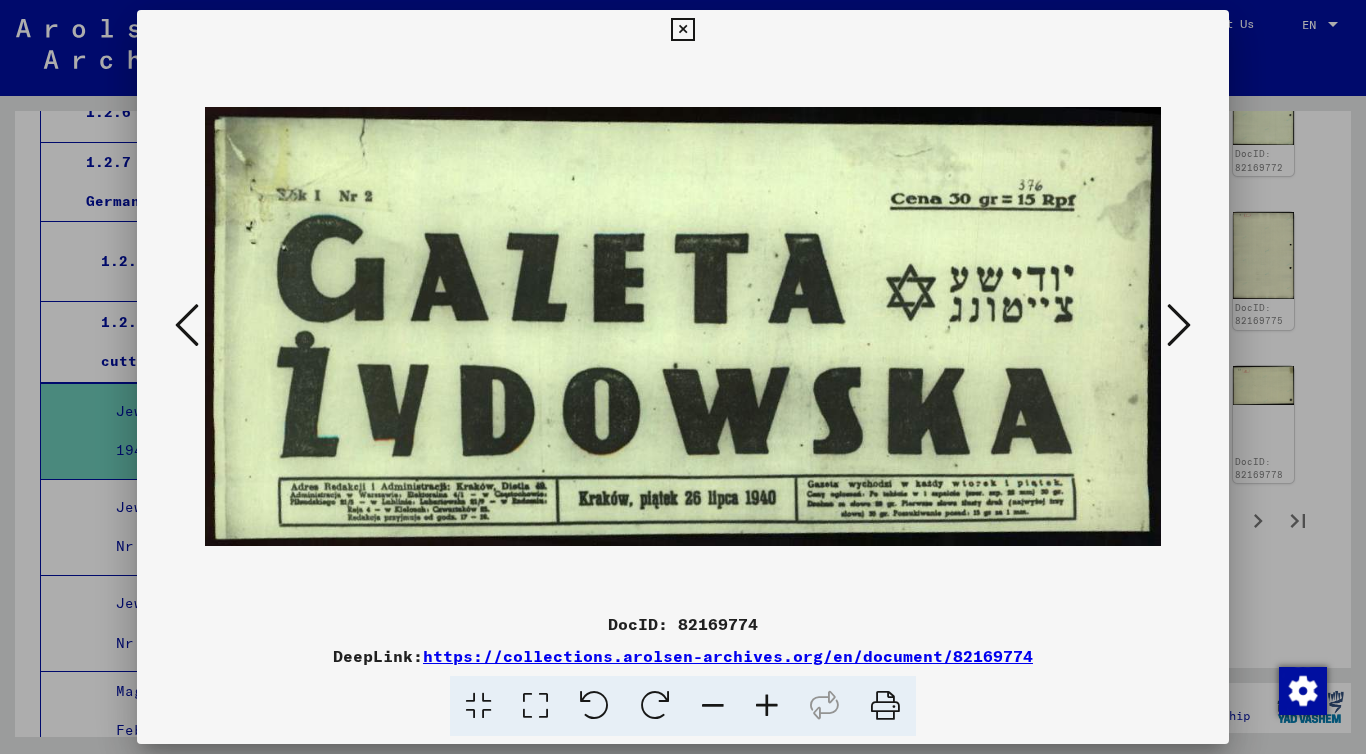click at bounding box center (682, 30) 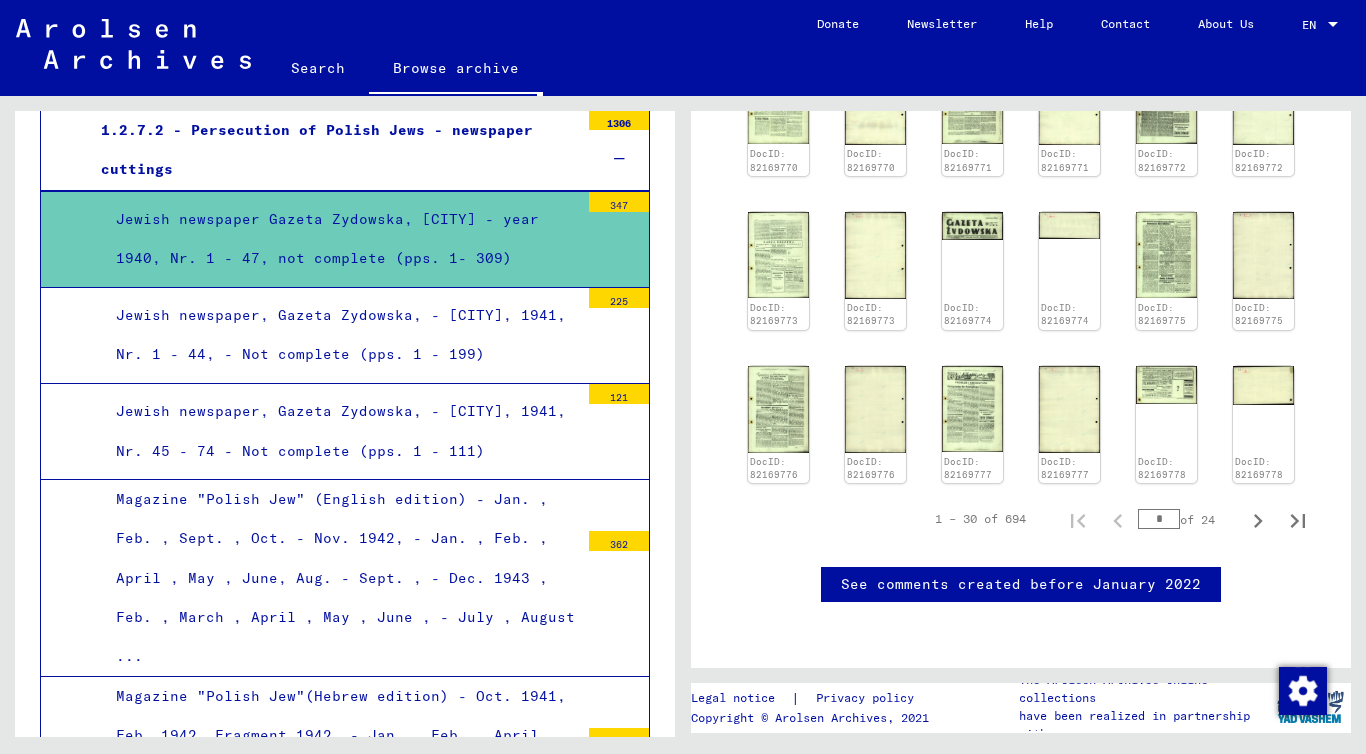 scroll, scrollTop: 922, scrollLeft: 0, axis: vertical 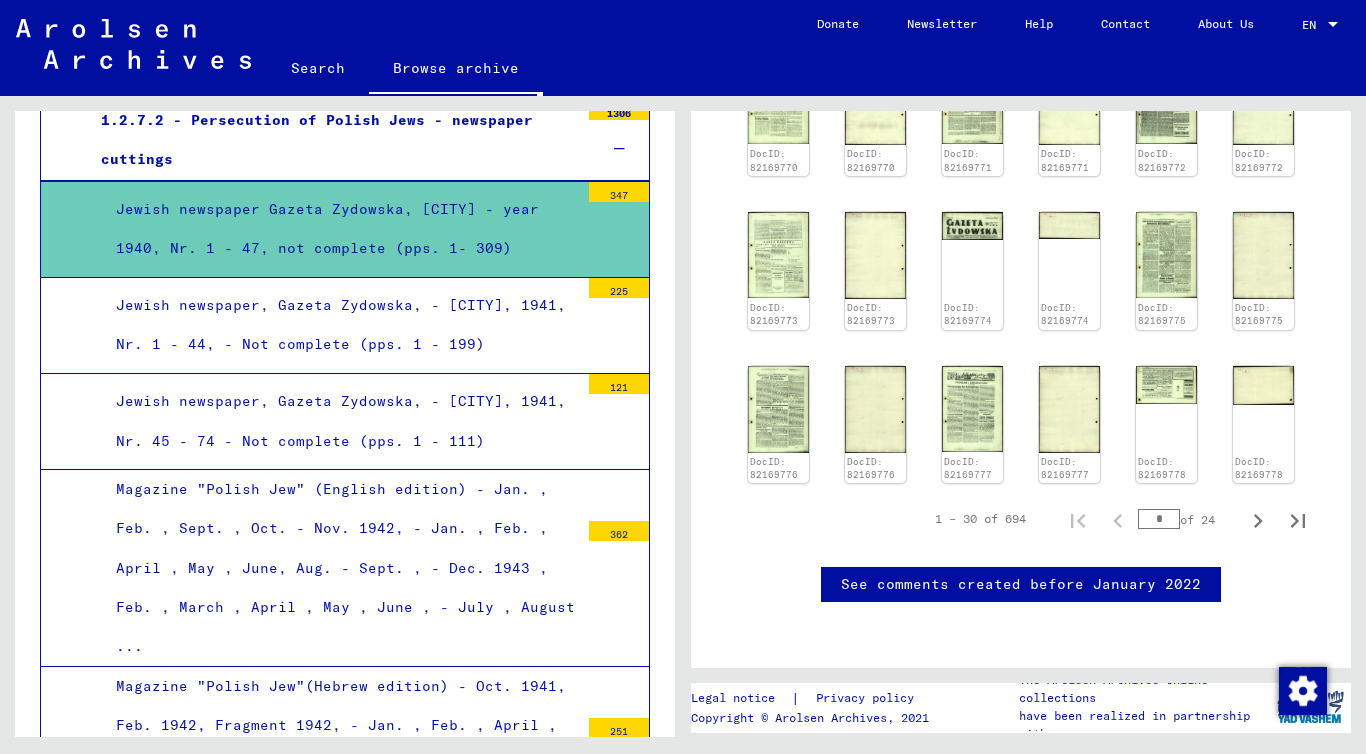 click on "Jewish newspaper, Gazeta Zydowska,  - [CITY], 1941, Nr. 45 - 74 - Not complete (pps. 1 - 111)" at bounding box center [340, 421] 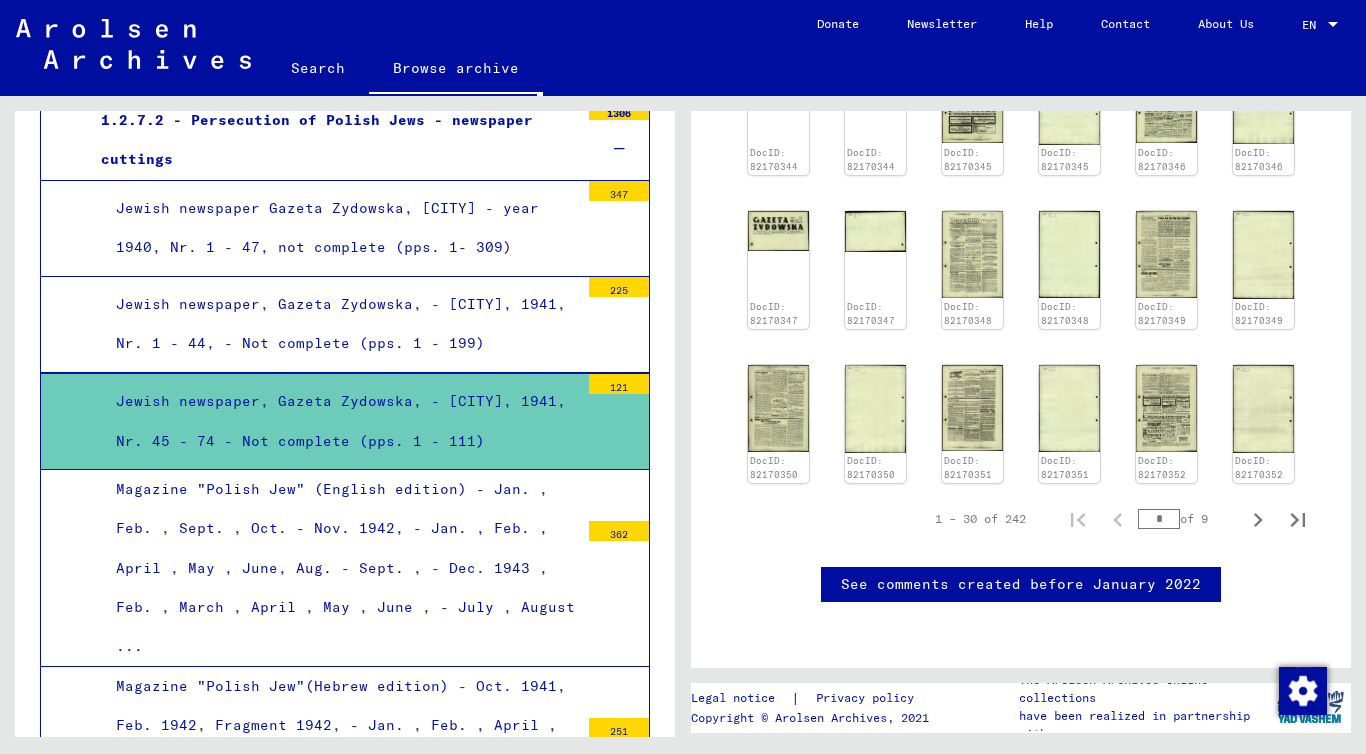 scroll, scrollTop: 1353, scrollLeft: 0, axis: vertical 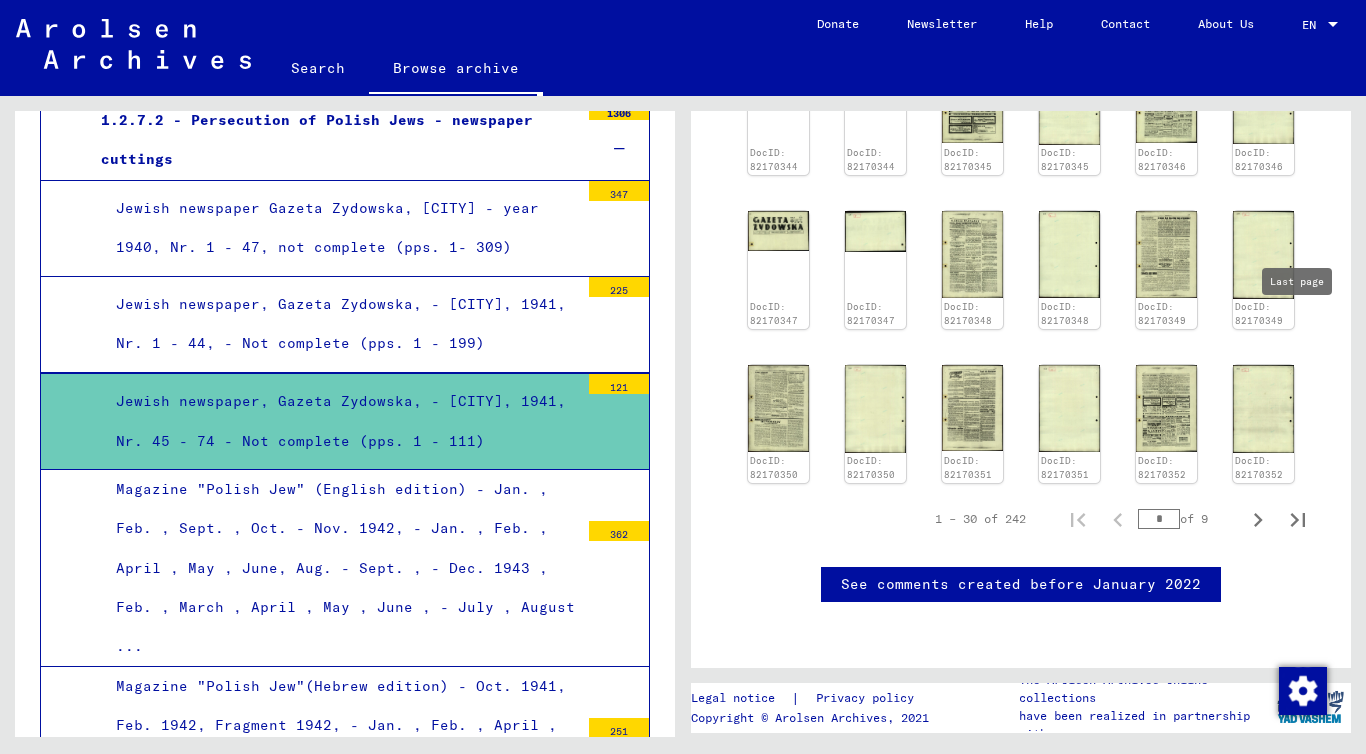 click 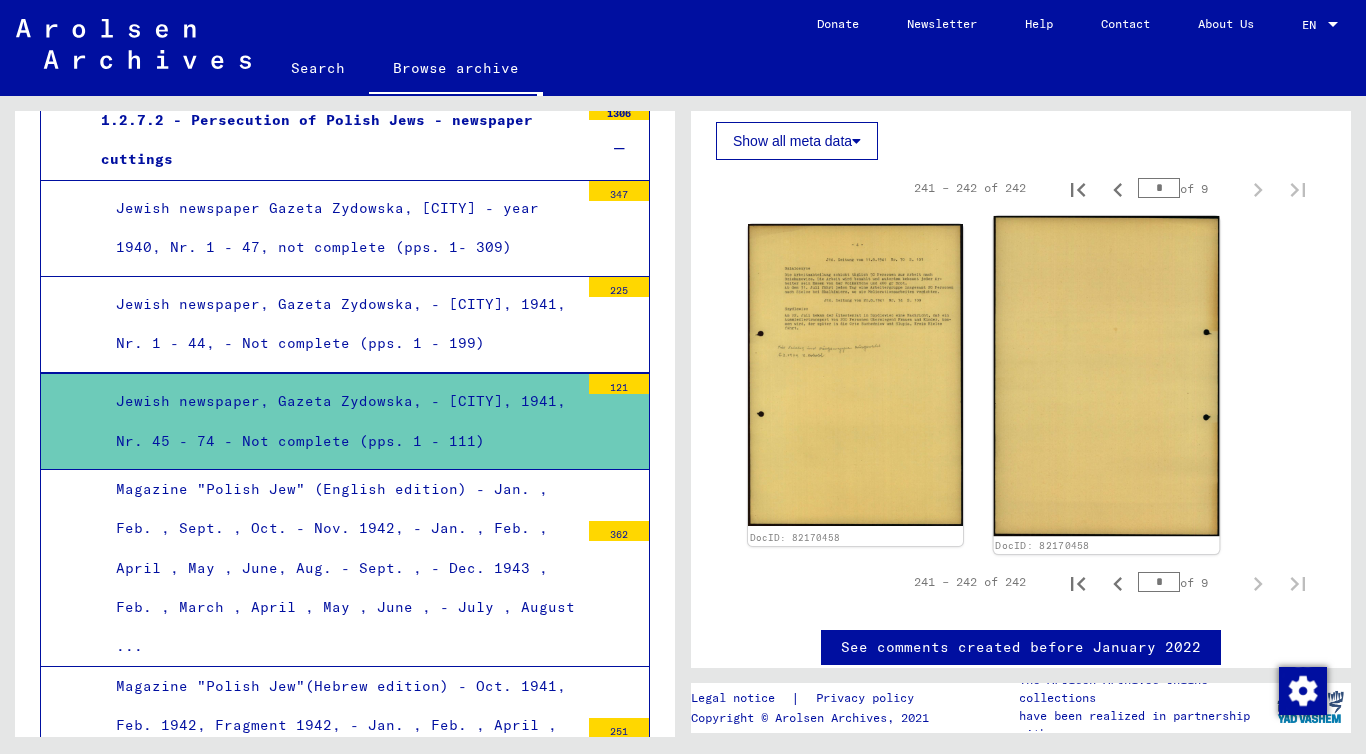 scroll, scrollTop: 696, scrollLeft: 0, axis: vertical 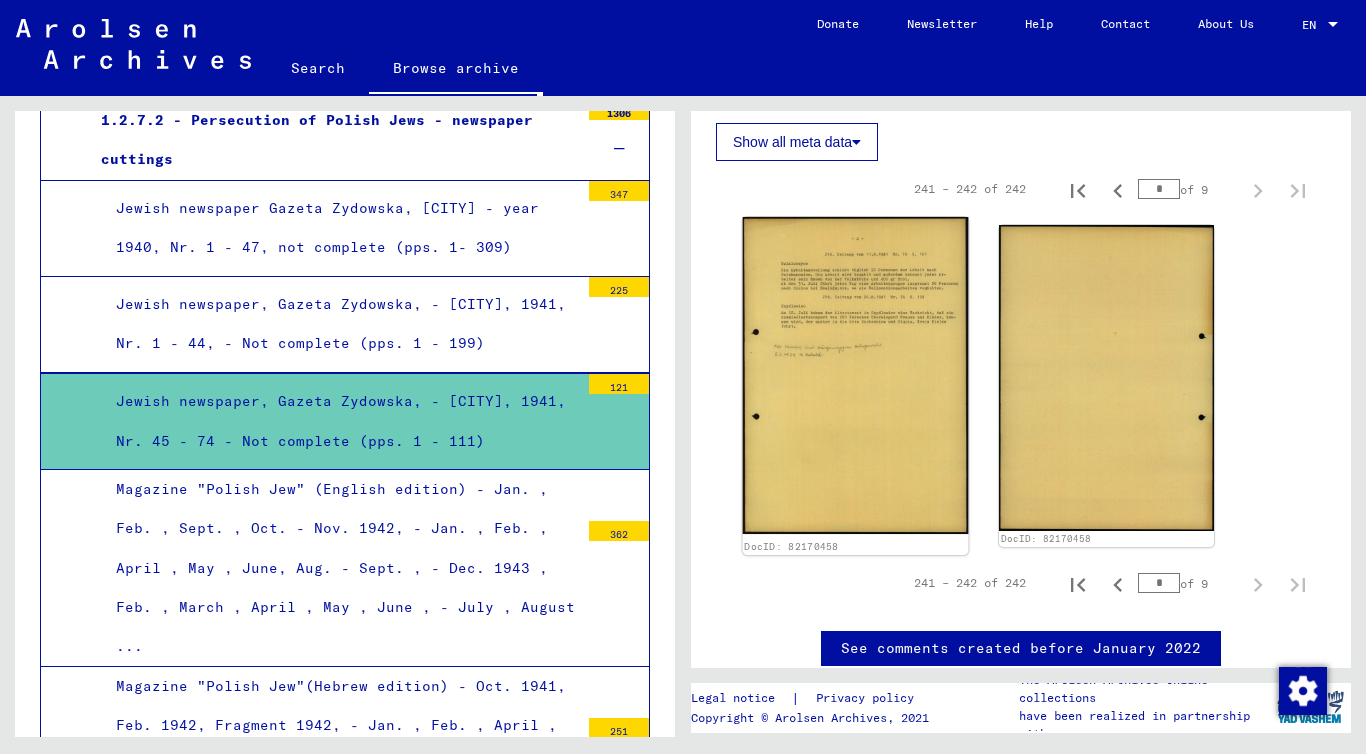 click 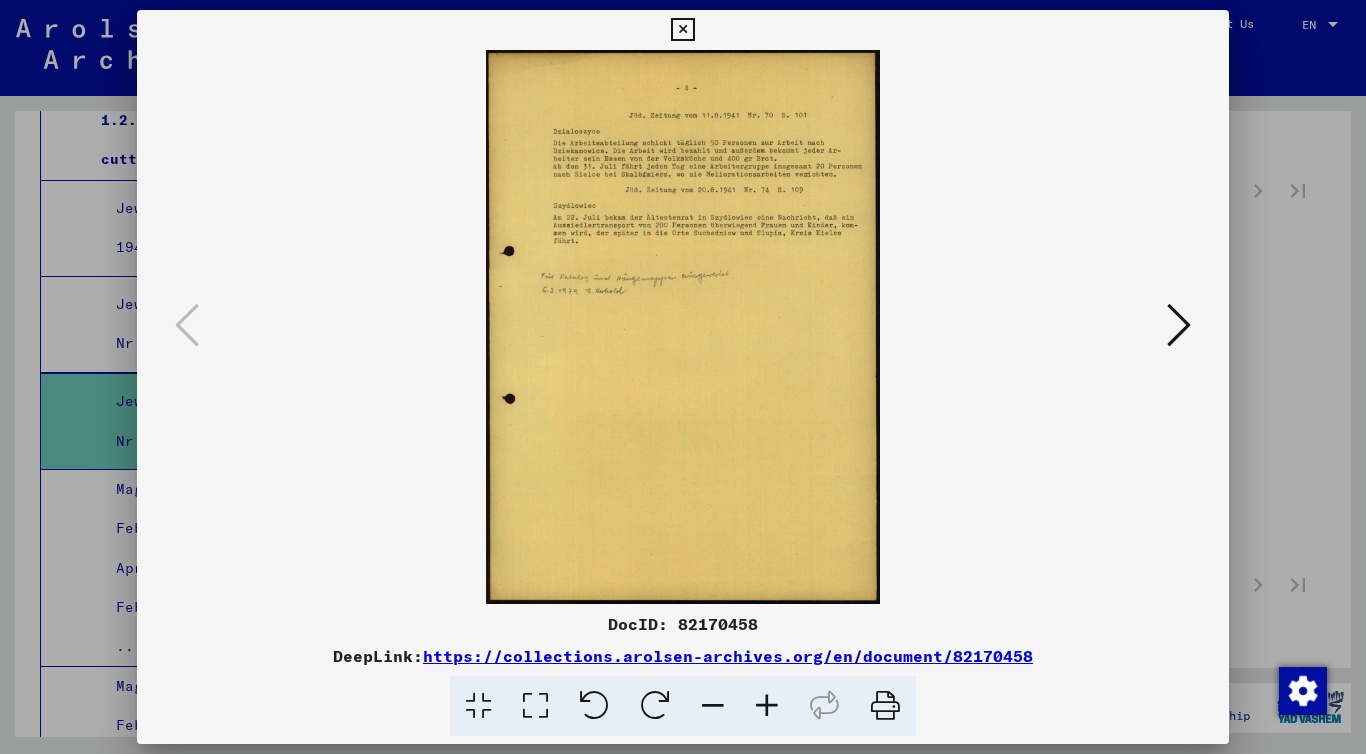 click at bounding box center [1179, 325] 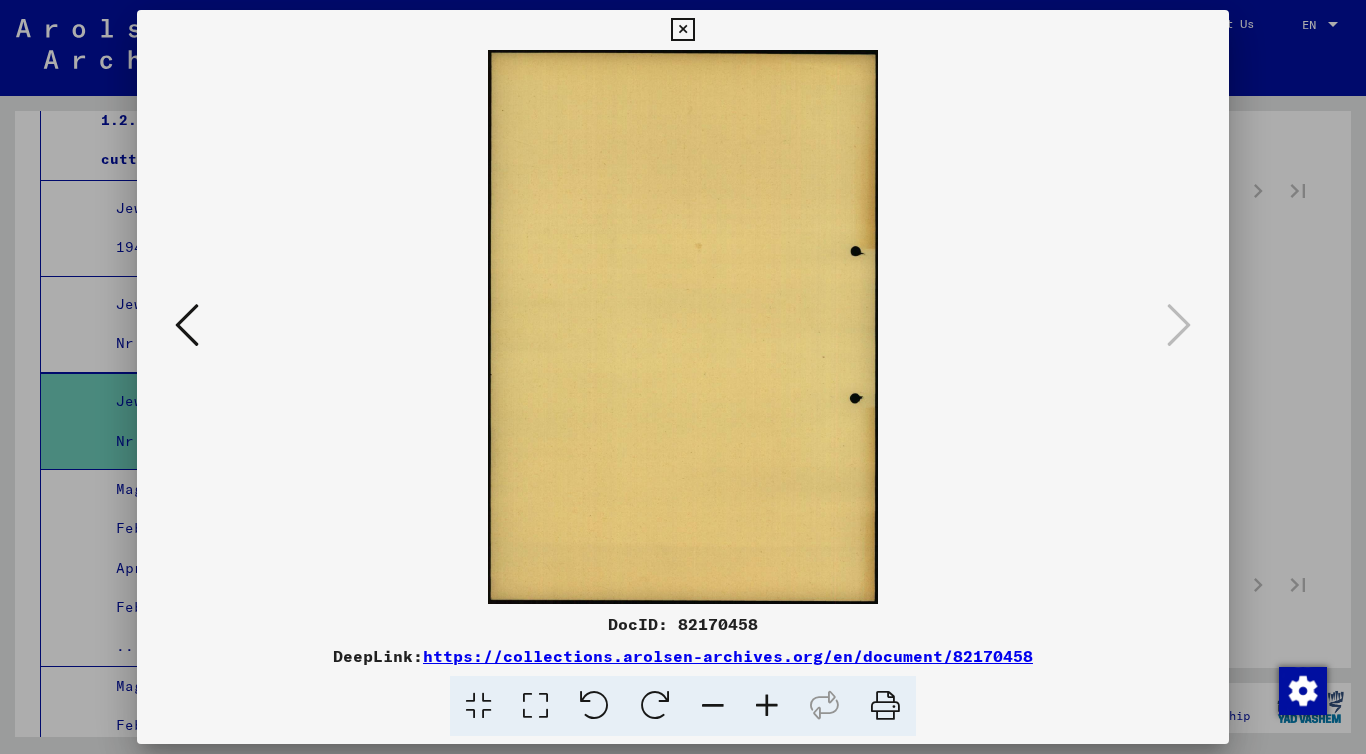click at bounding box center [682, 30] 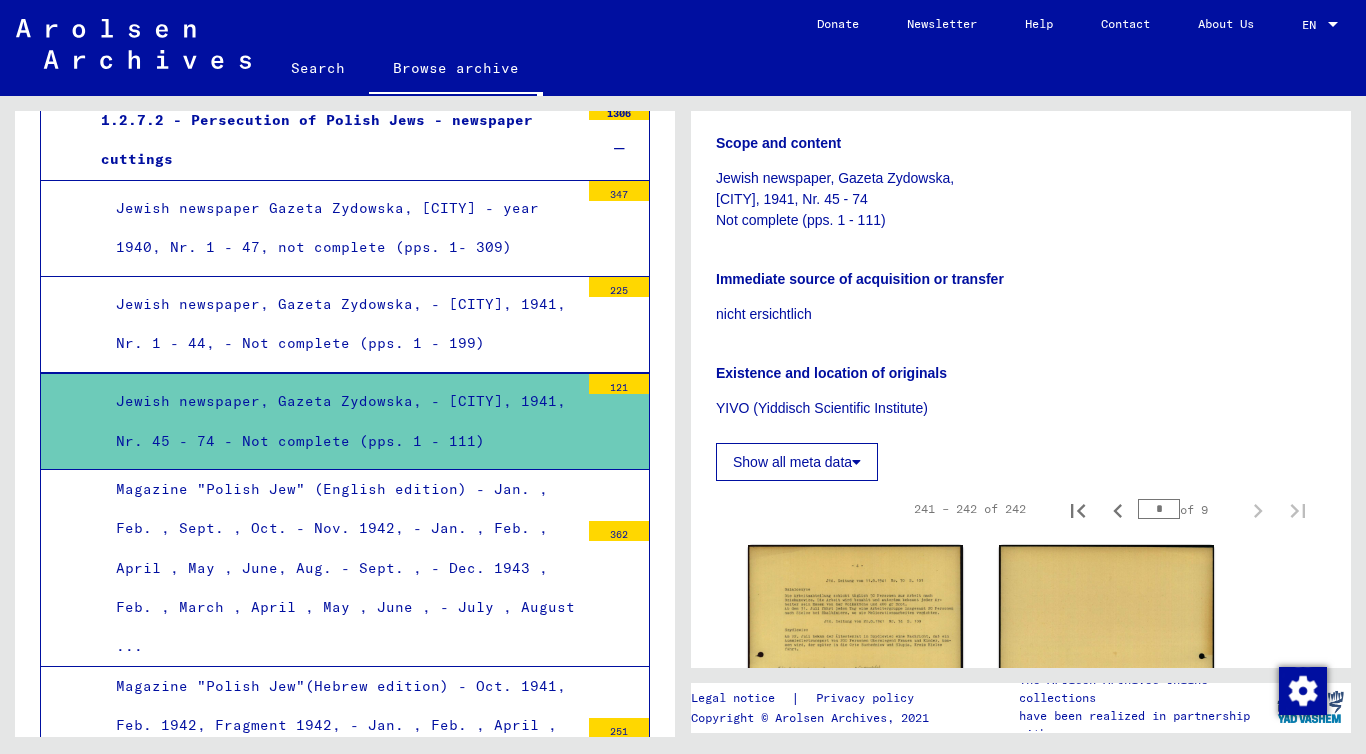 scroll, scrollTop: 387, scrollLeft: 0, axis: vertical 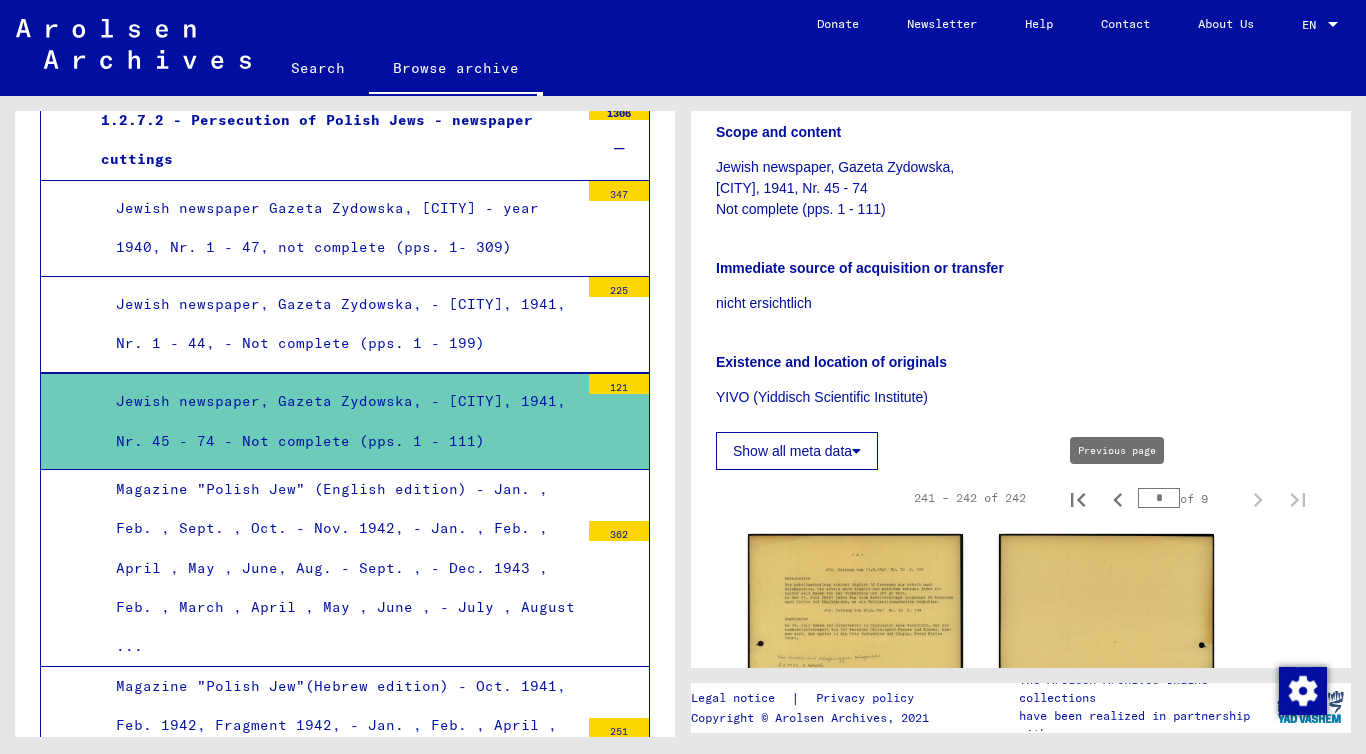 click 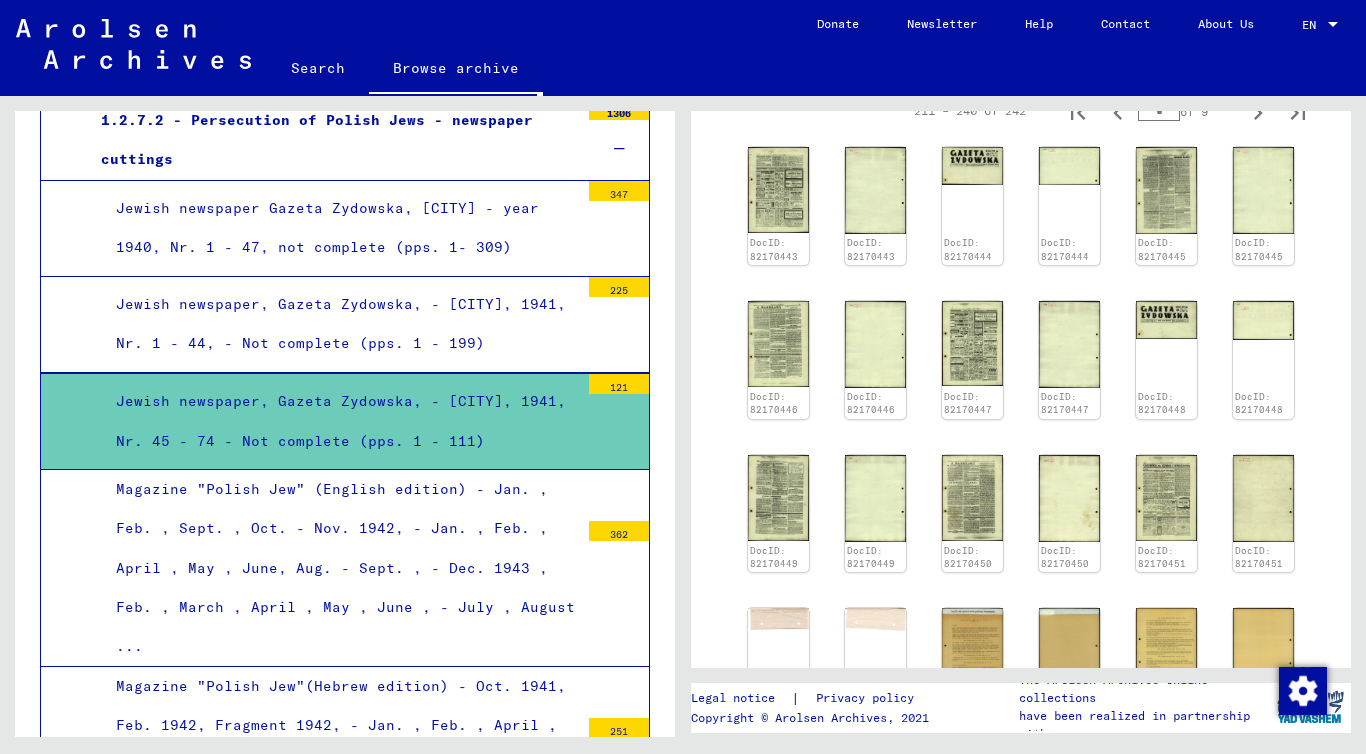 scroll, scrollTop: 789, scrollLeft: 0, axis: vertical 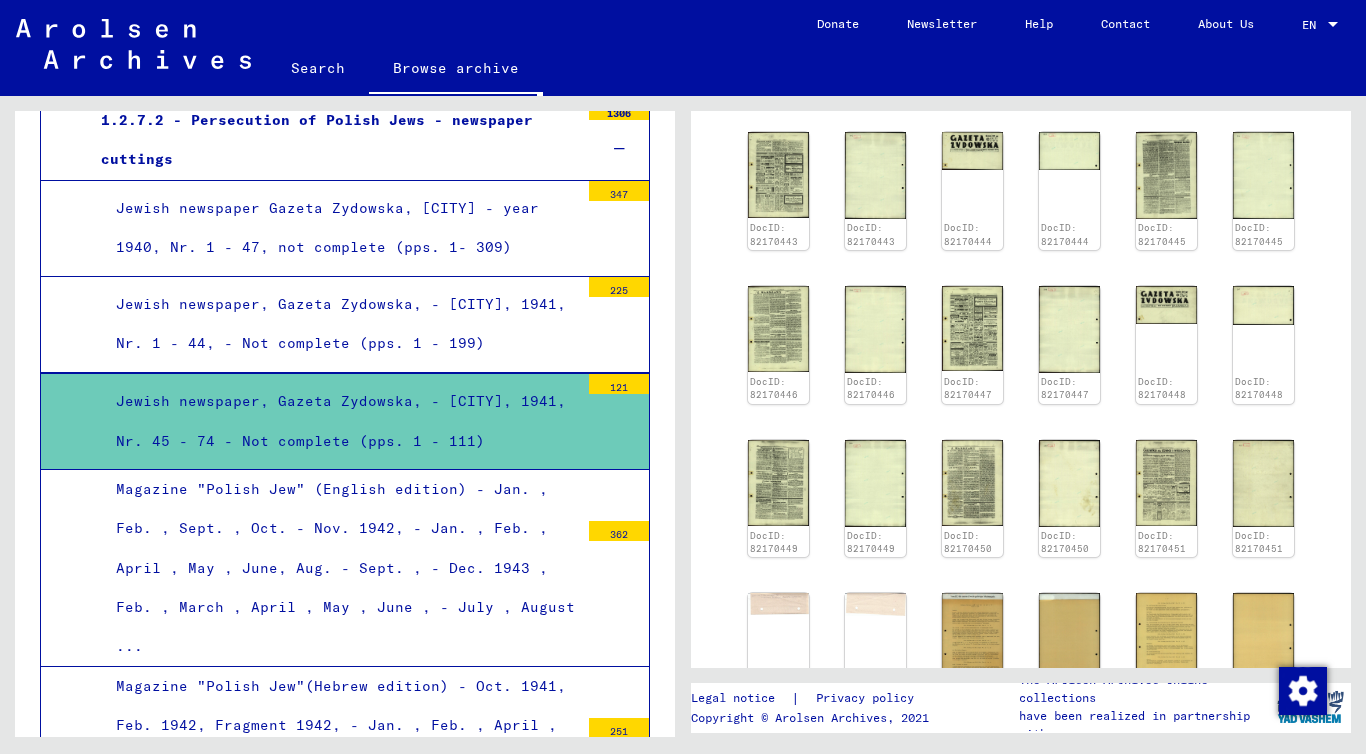 click on "DocID: 82170443 DocID: 82170443 DocID: 82170444 DocID: 82170444 DocID: 82170445 DocID: 82170445 DocID: 82170446 DocID: 82170446 DocID: 82170447 DocID: 82170447 DocID: 82170448 DocID: 82170448 DocID: 82170449 DocID: 82170449 DocID: 82170450 DocID: 82170450 DocID: 82170451 DocID: 82170451 DocID: 82170452 DocID: 82170452 DocID: 82170453 DocID: 82170453 DocID: 82170454 DocID: 82170454 DocID: 82170455 DocID: 82170455 DocID: 82170456 DocID: 82170456 DocID: 82170457 DocID: 82170457" 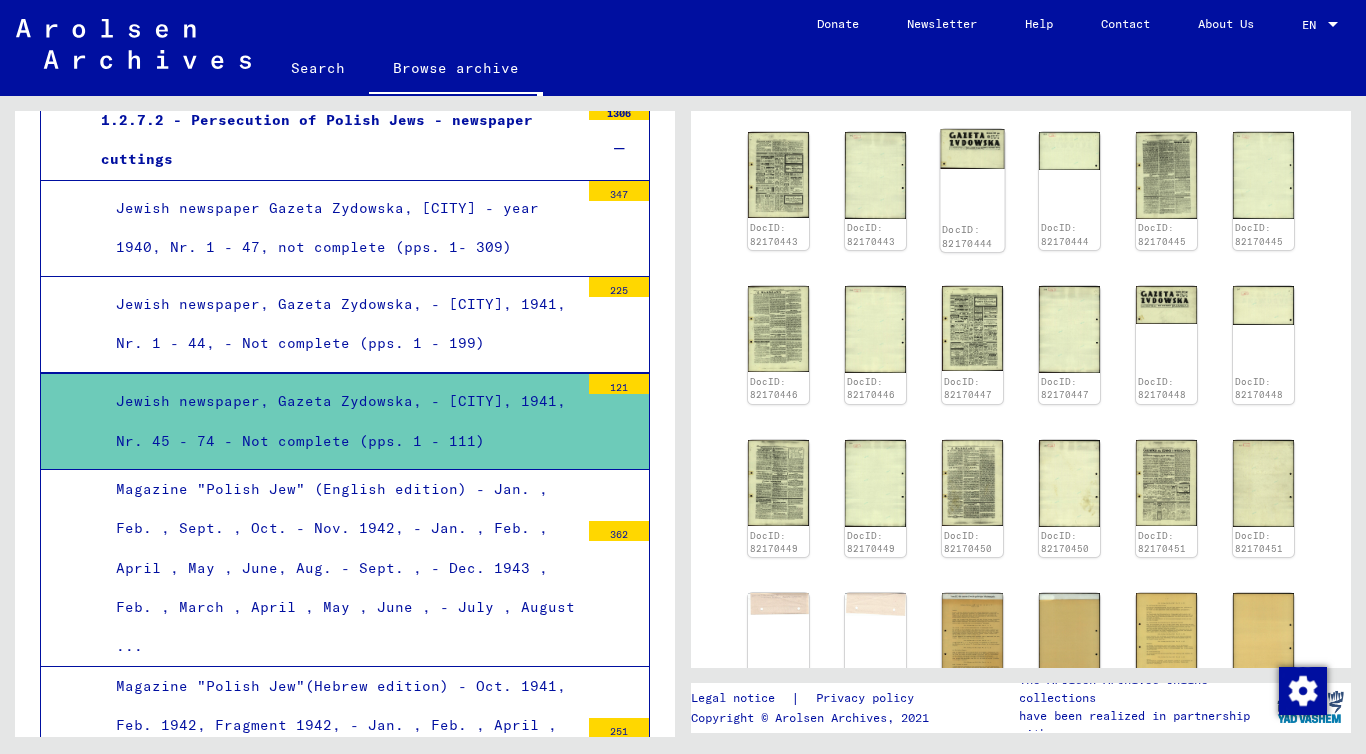 click 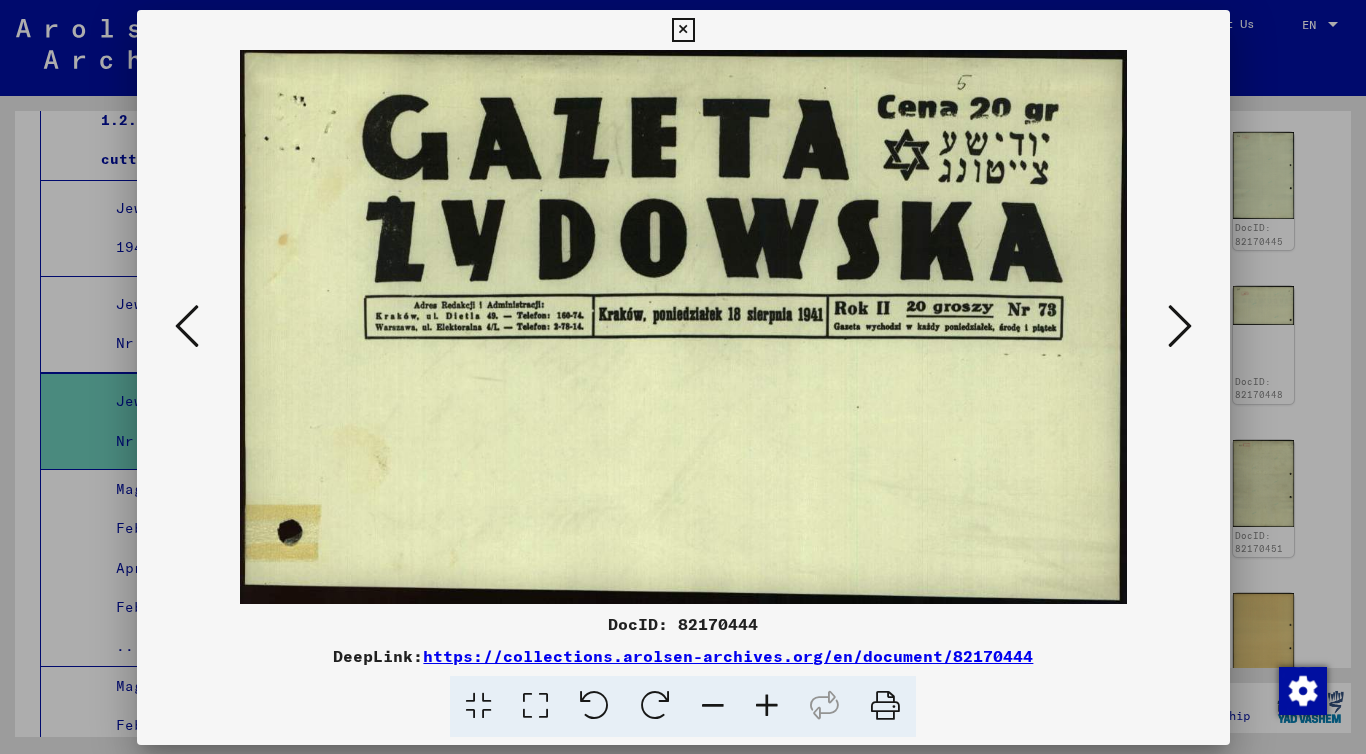 click at bounding box center [683, 327] 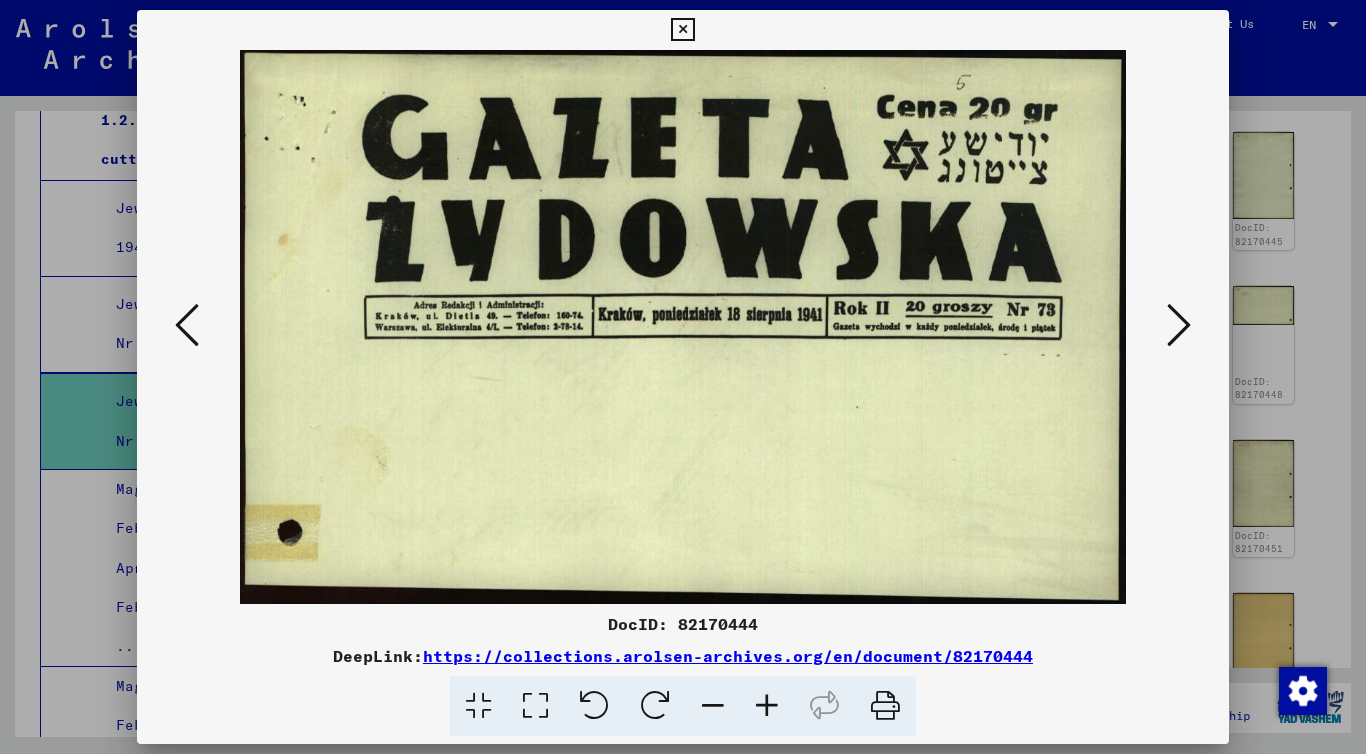 click at bounding box center (1179, 325) 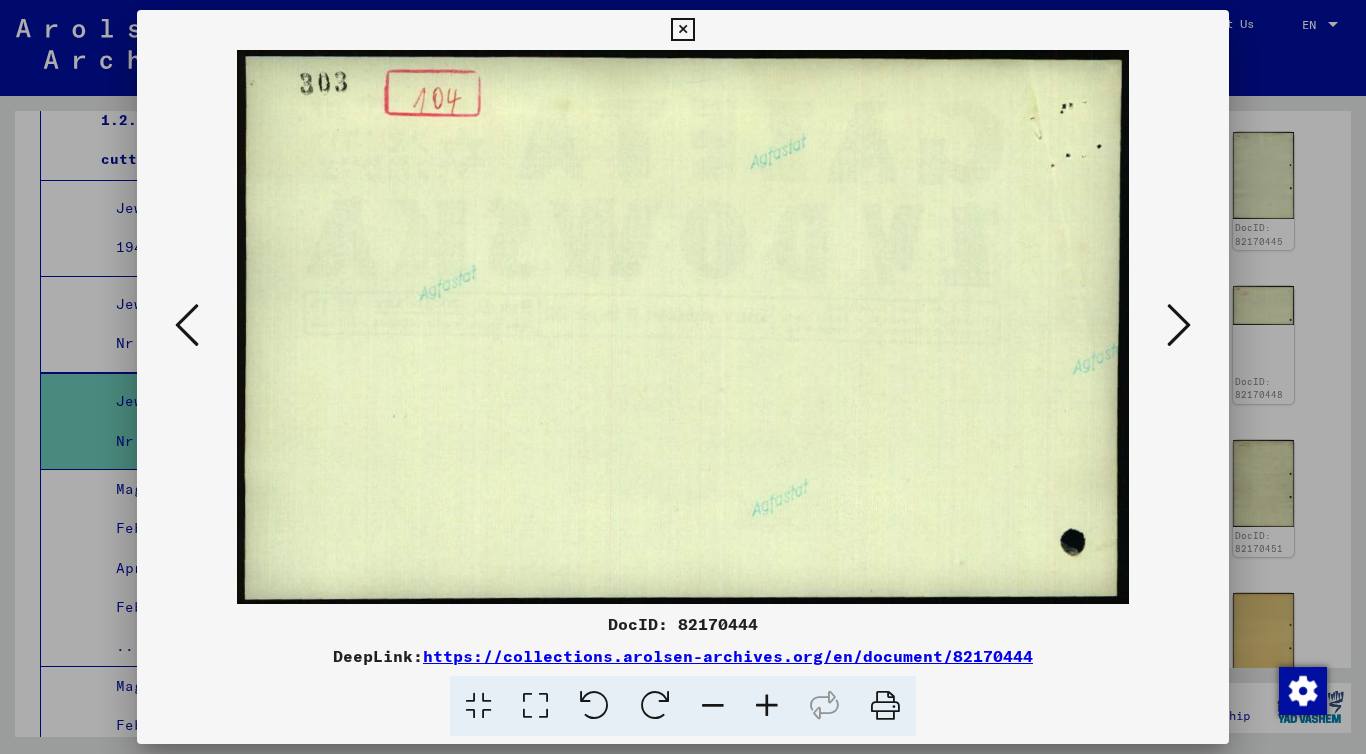 click at bounding box center [1179, 325] 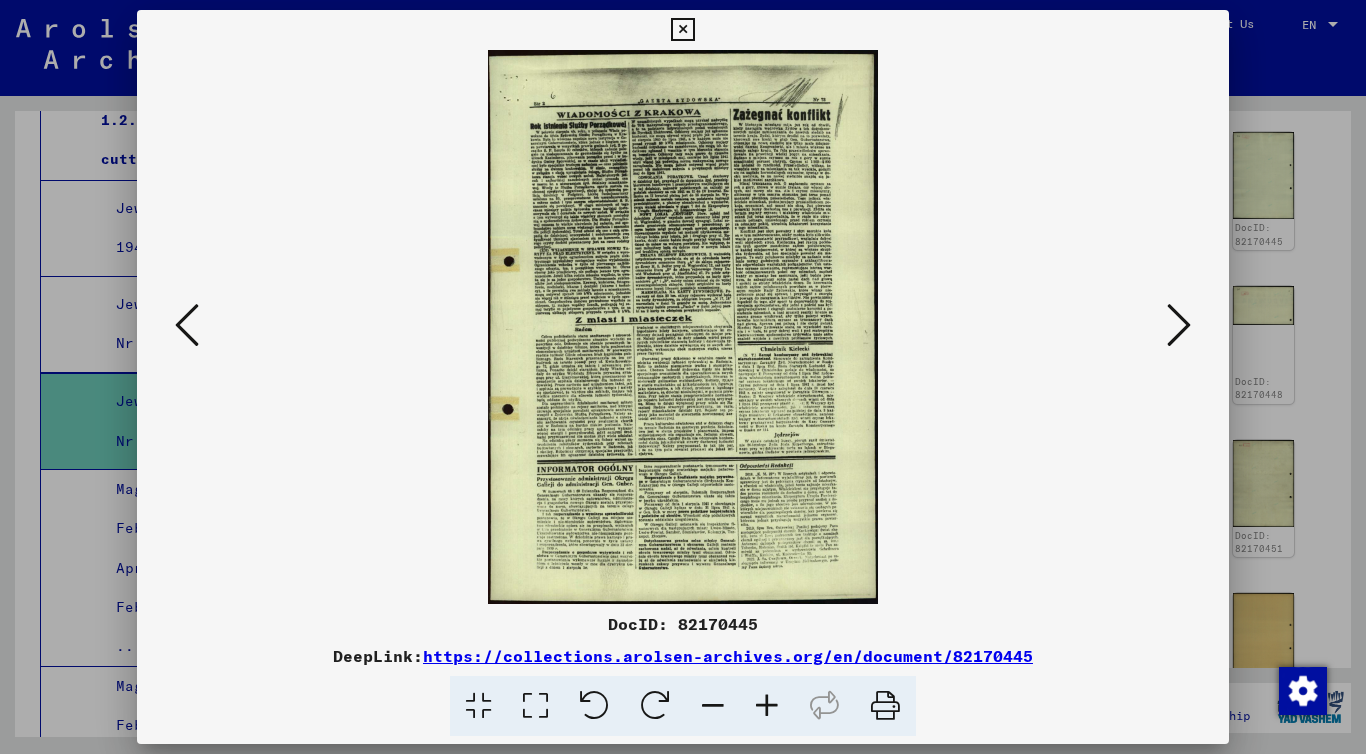 click at bounding box center (1179, 325) 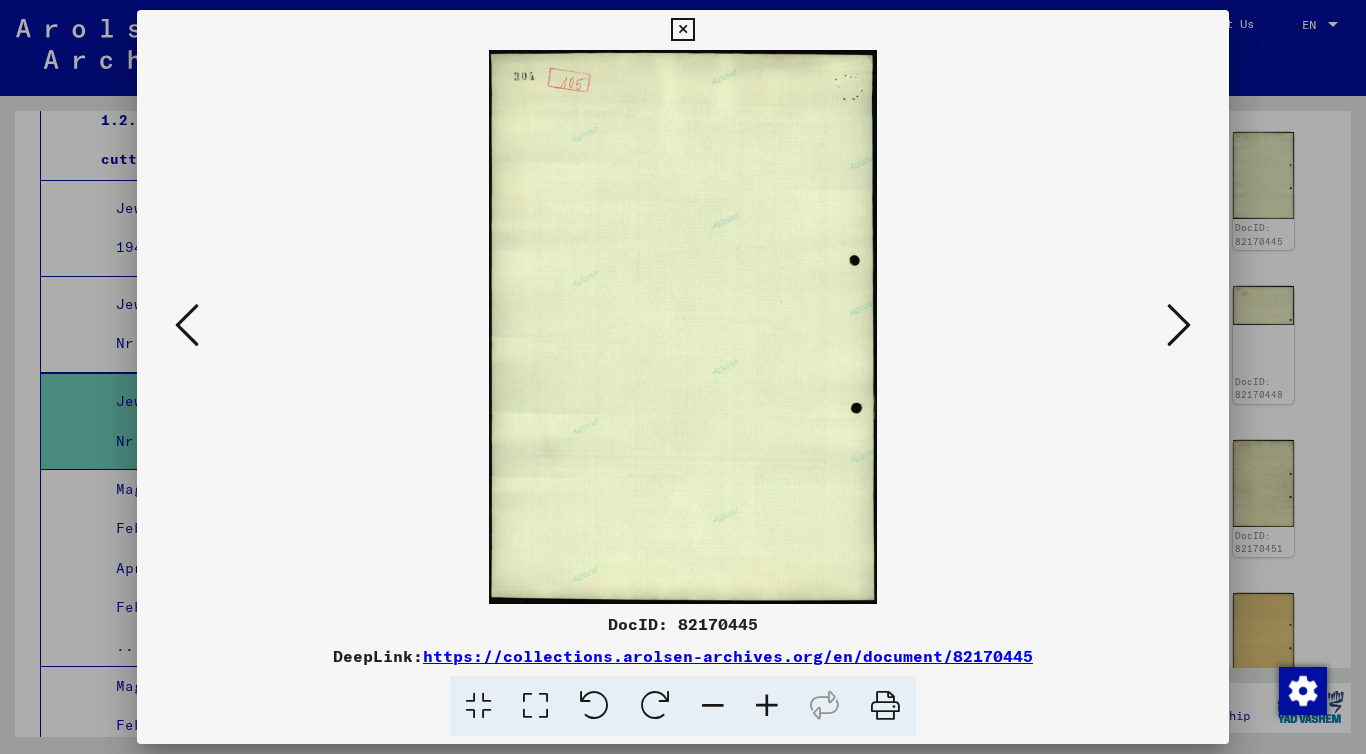 click at bounding box center [1179, 325] 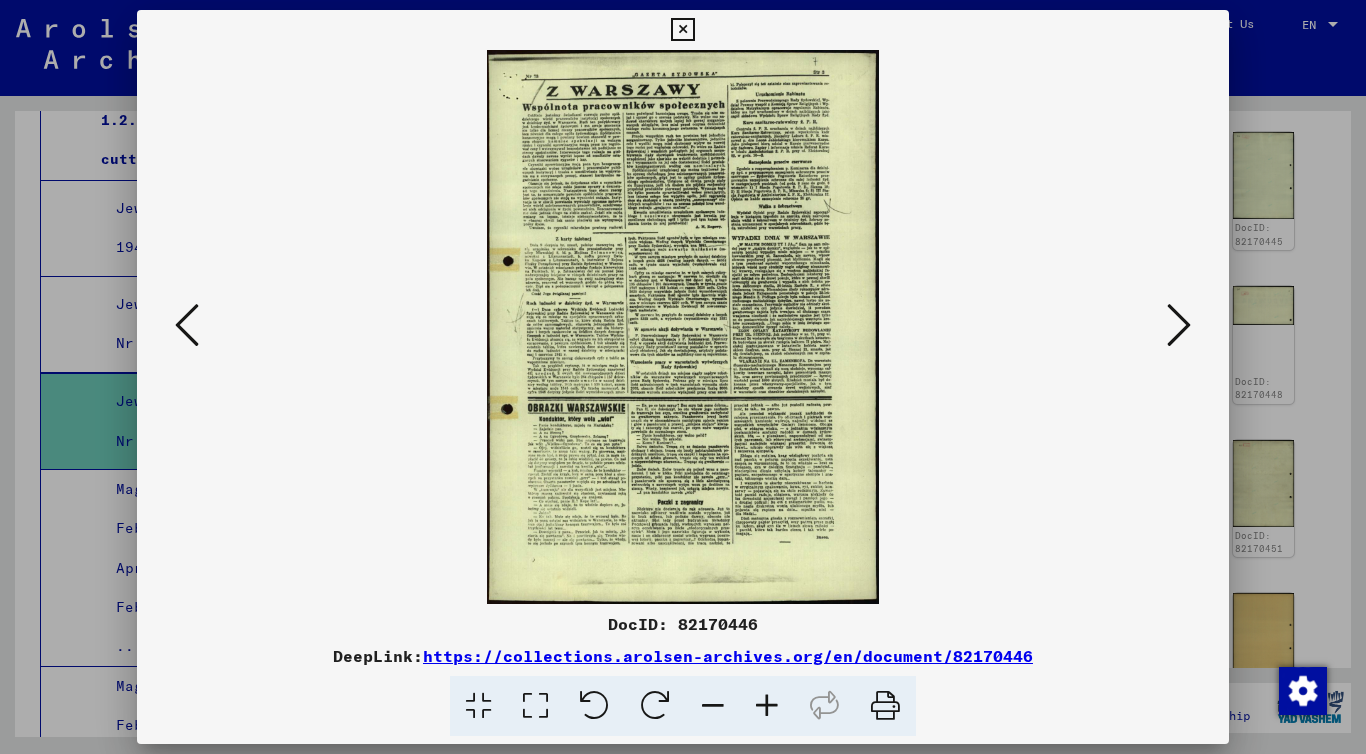 click at bounding box center (767, 706) 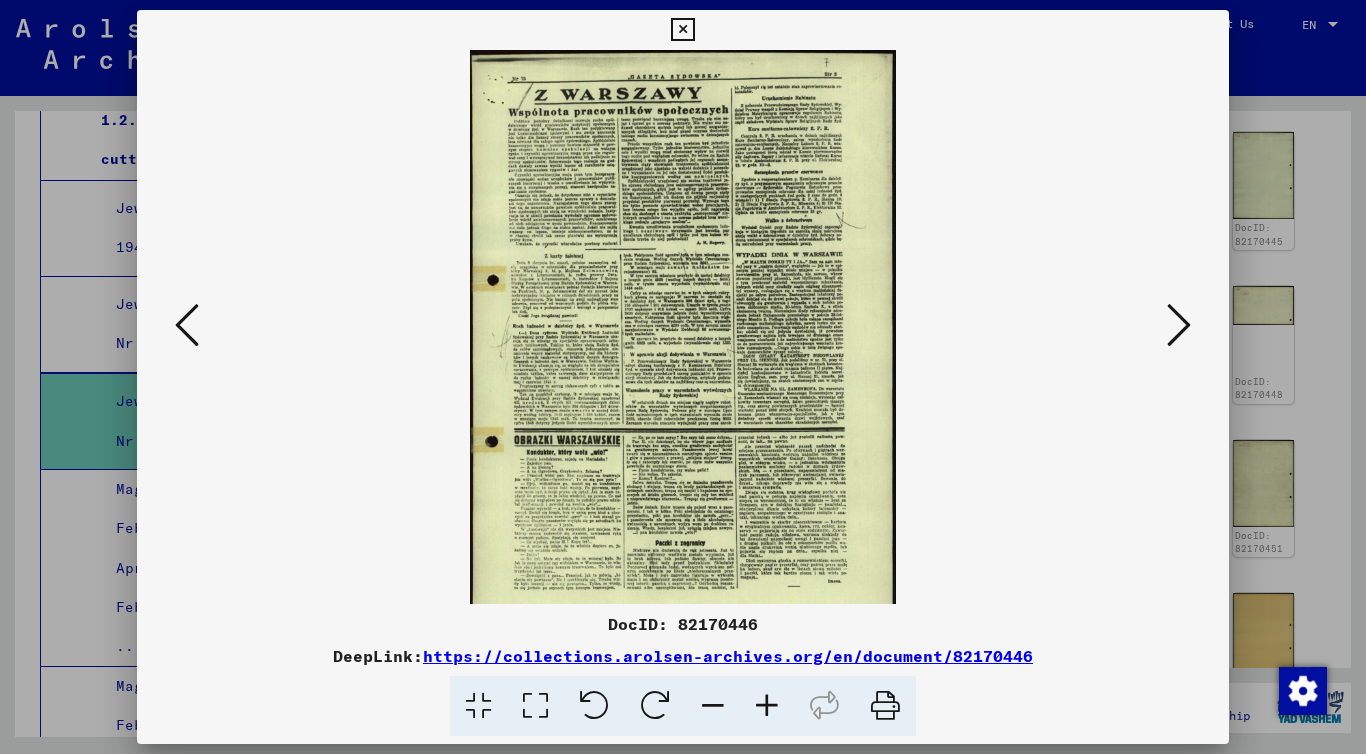 click at bounding box center [767, 706] 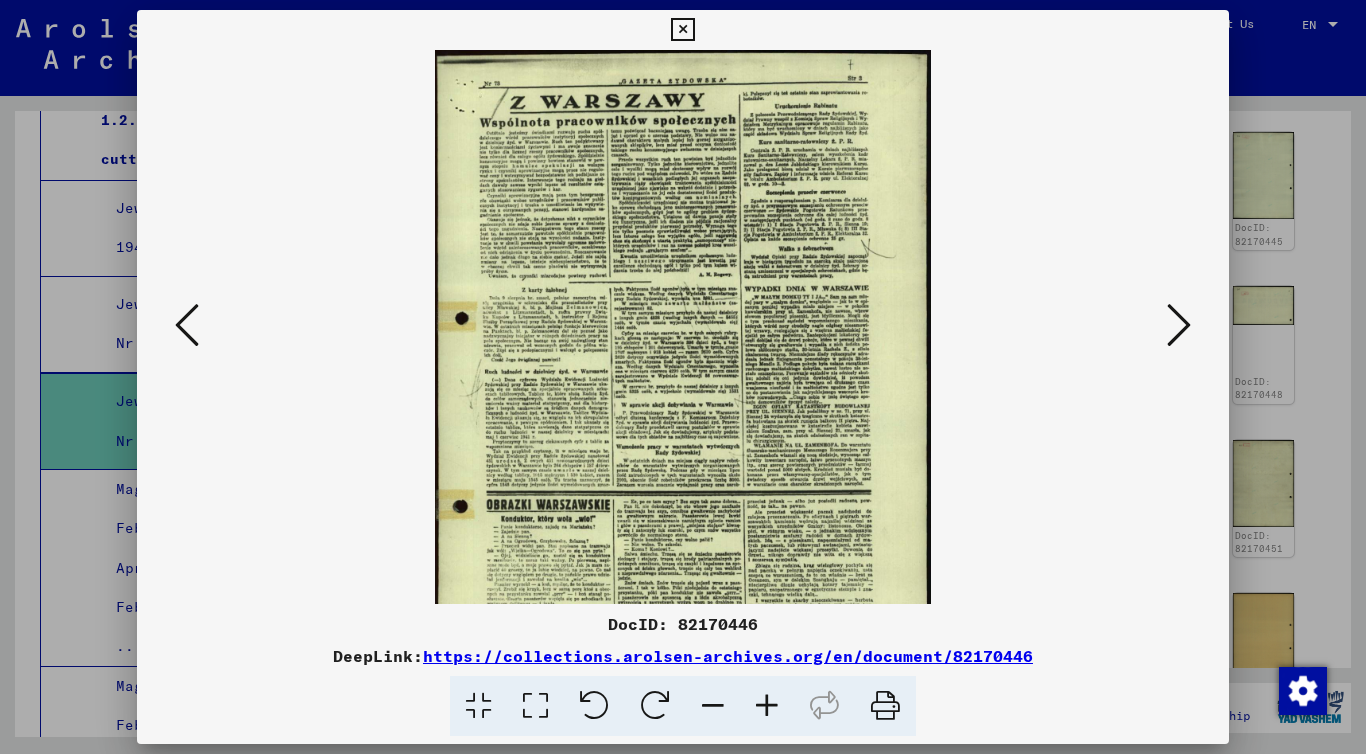 click at bounding box center [767, 706] 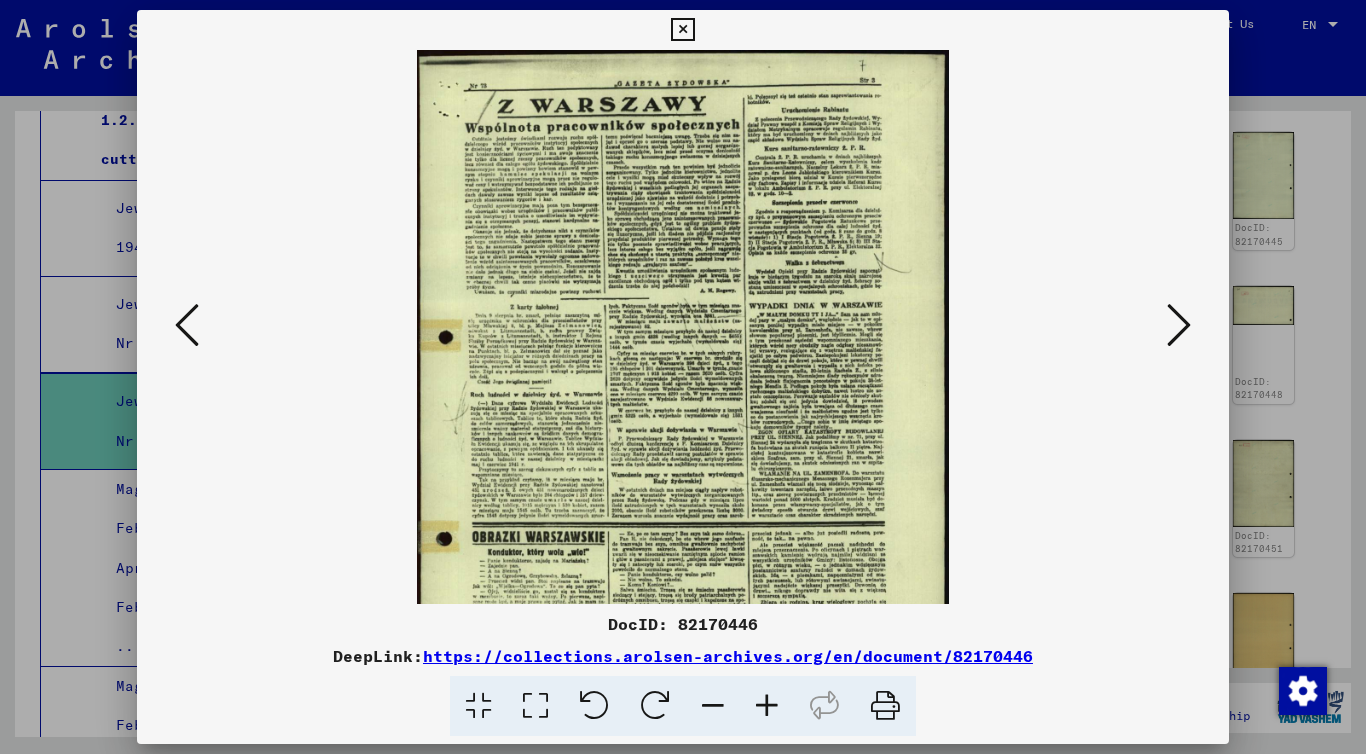 click at bounding box center [1179, 325] 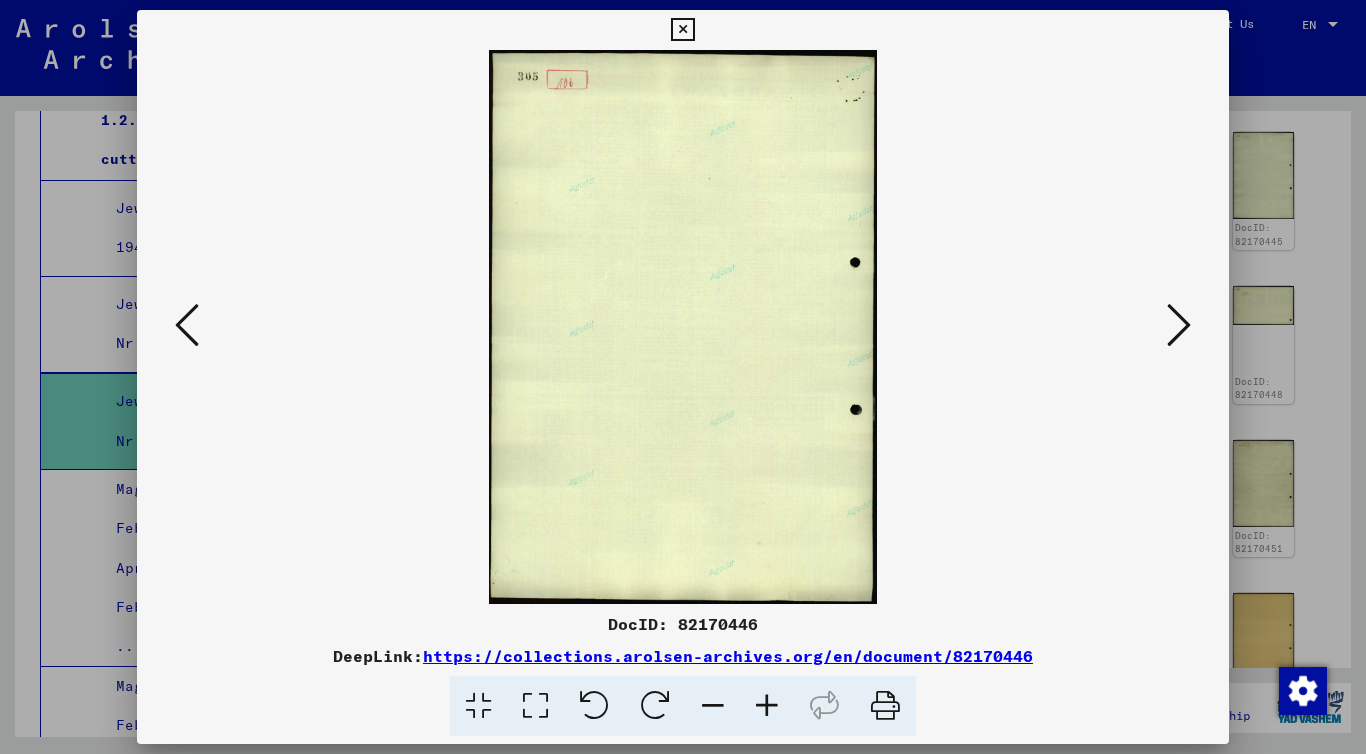 click at bounding box center (1179, 325) 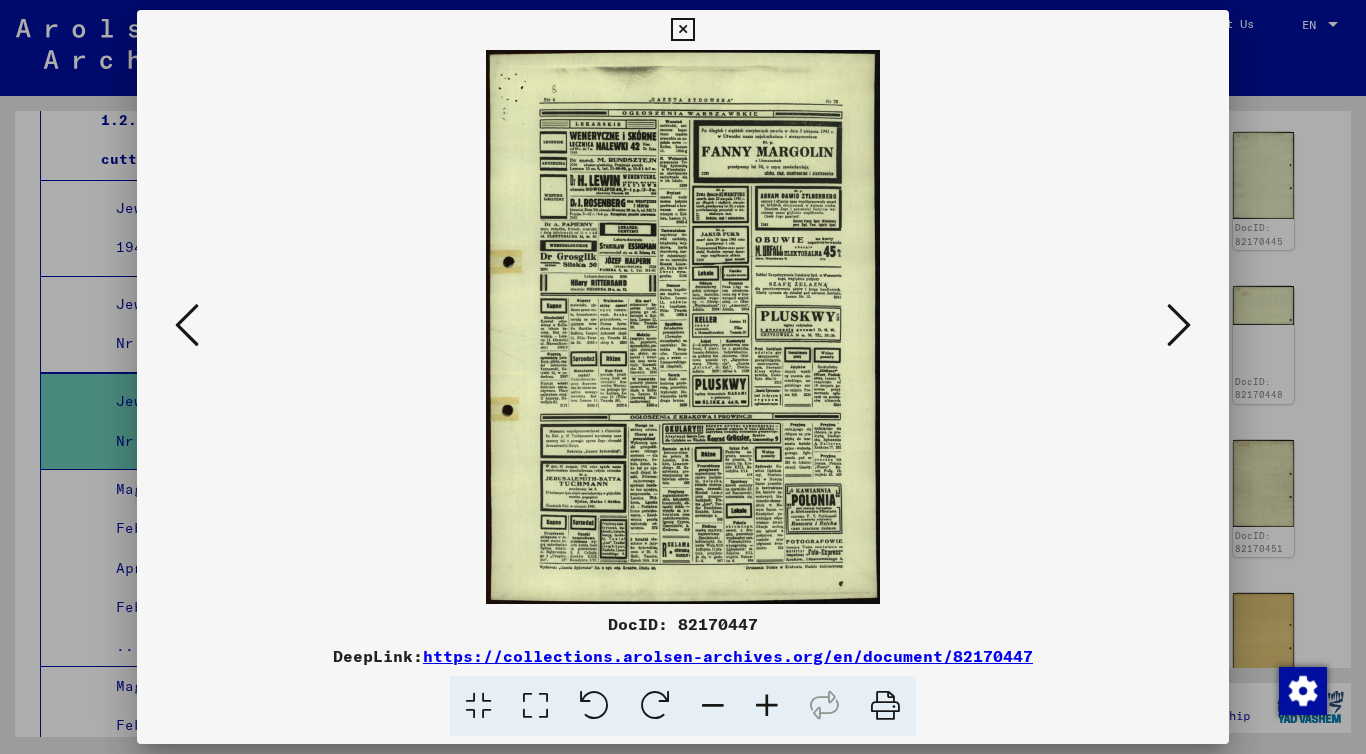 click at bounding box center [767, 706] 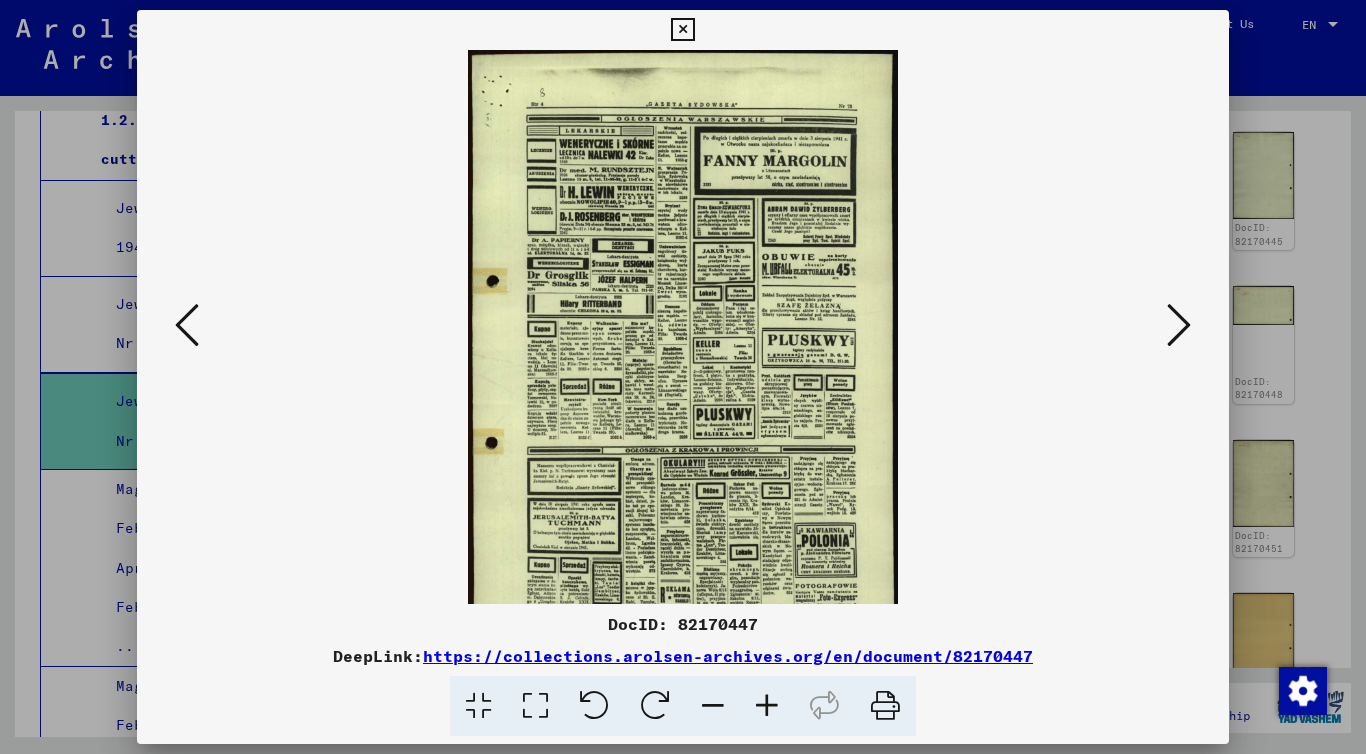 click at bounding box center (767, 706) 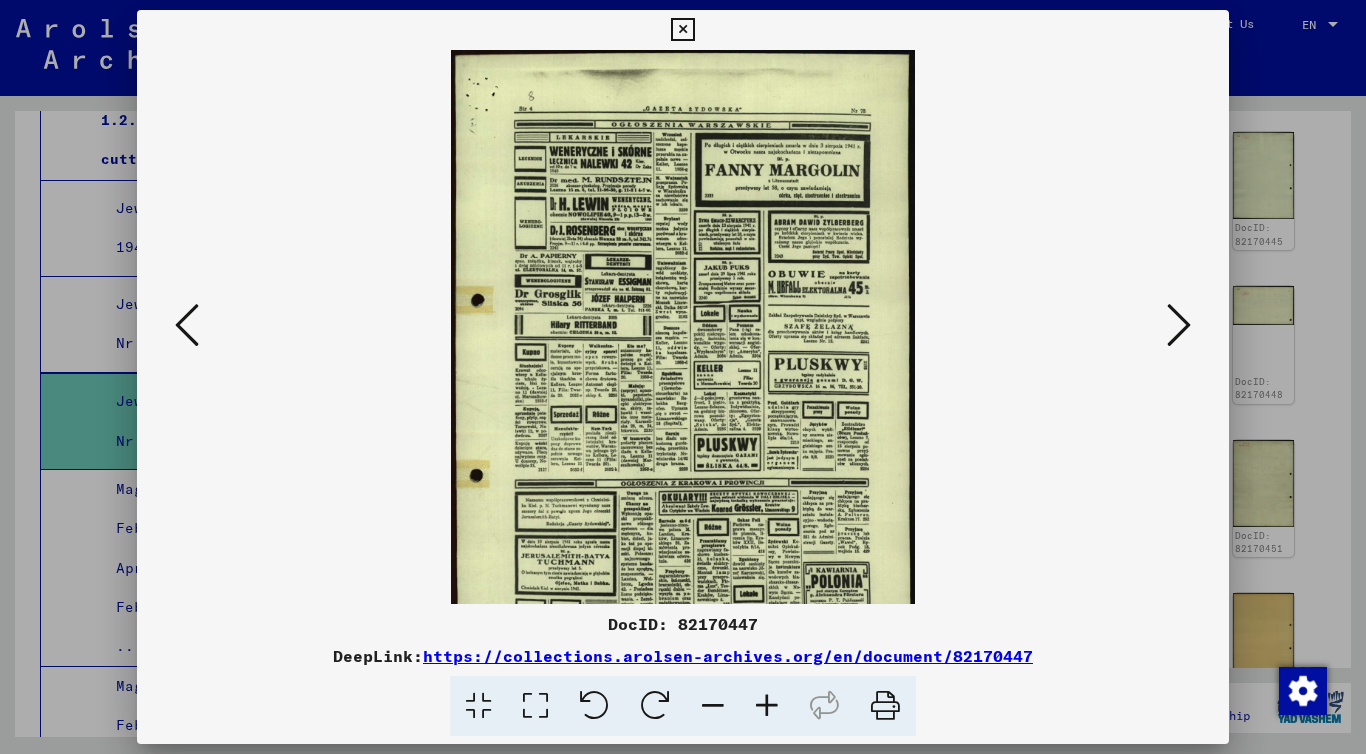 click at bounding box center (767, 706) 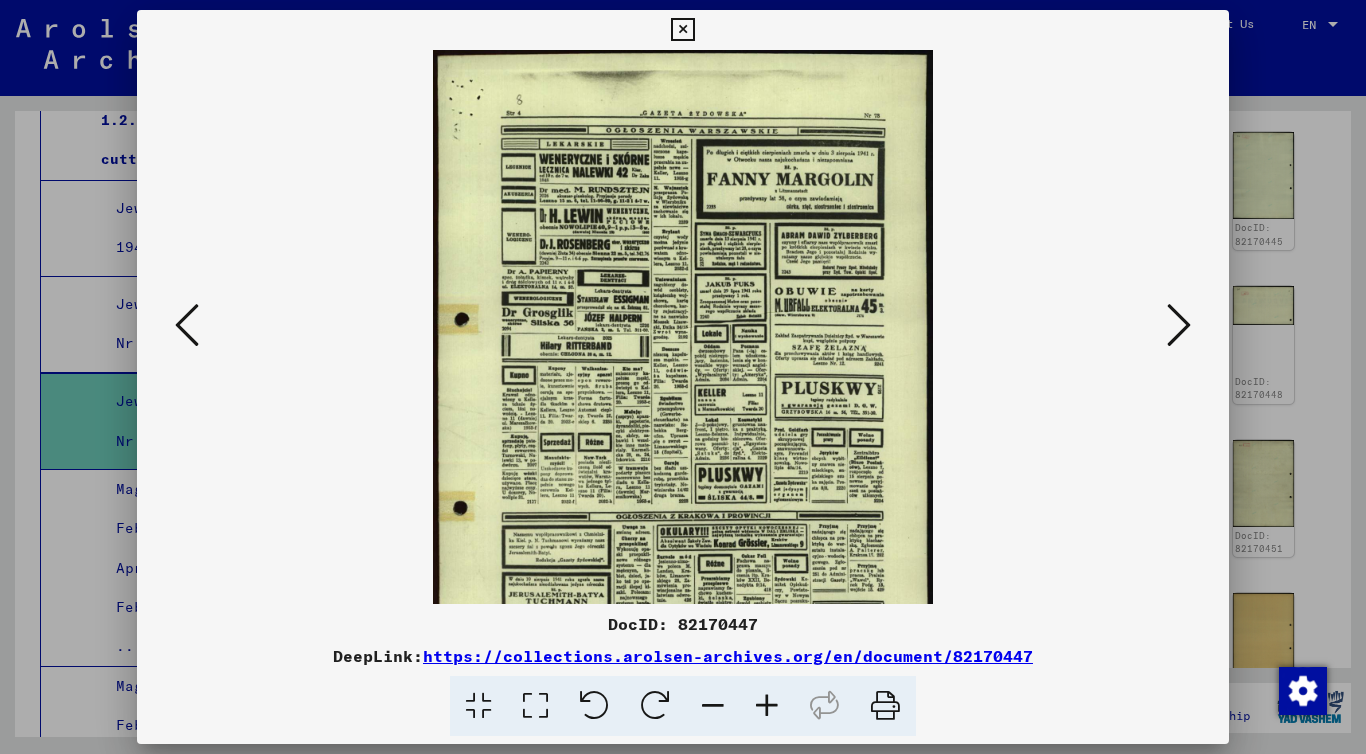 click at bounding box center (767, 706) 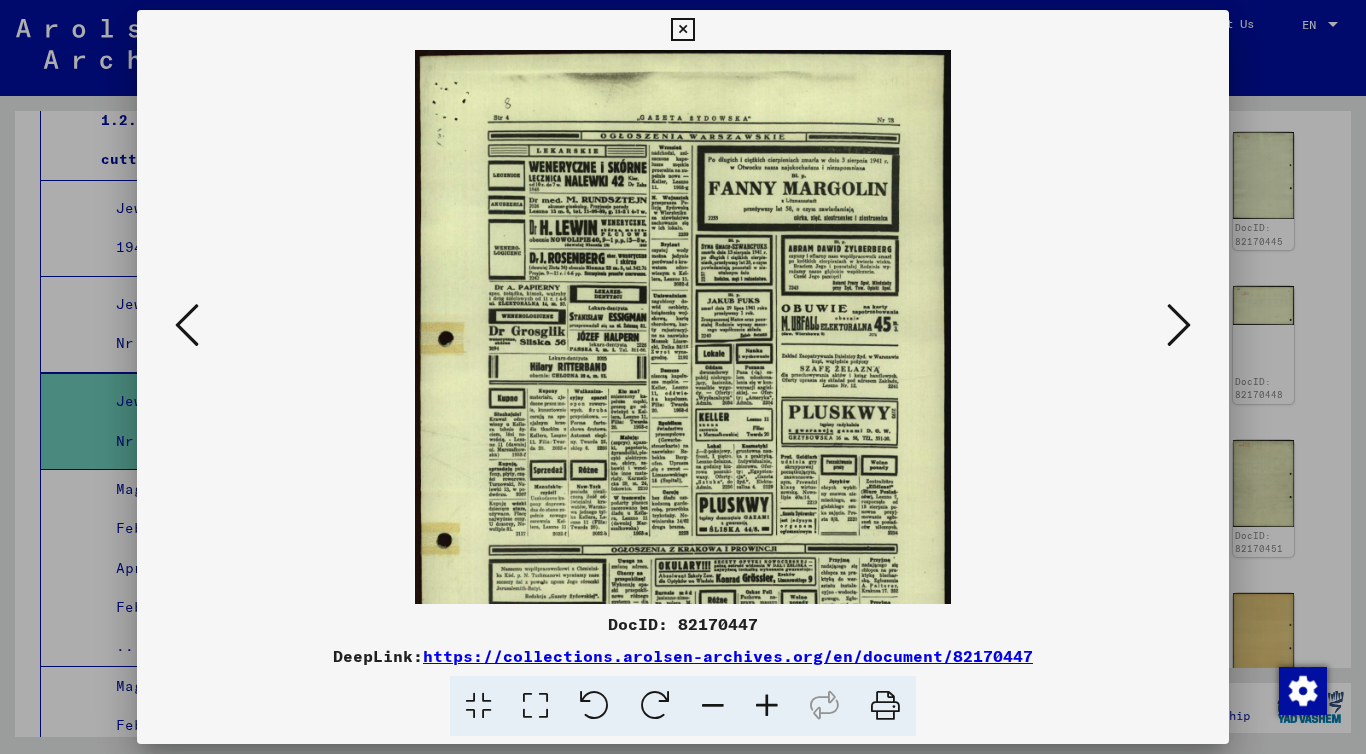 click at bounding box center [767, 706] 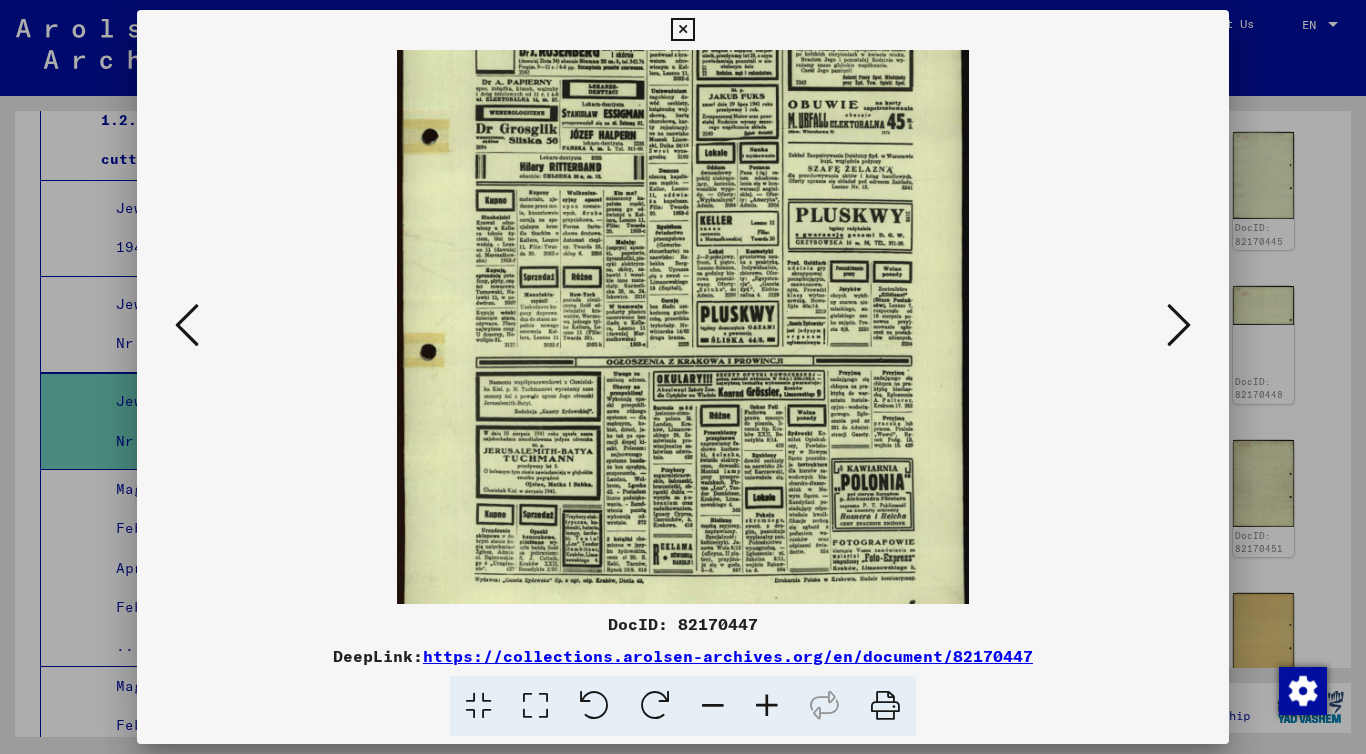 scroll, scrollTop: 229, scrollLeft: 0, axis: vertical 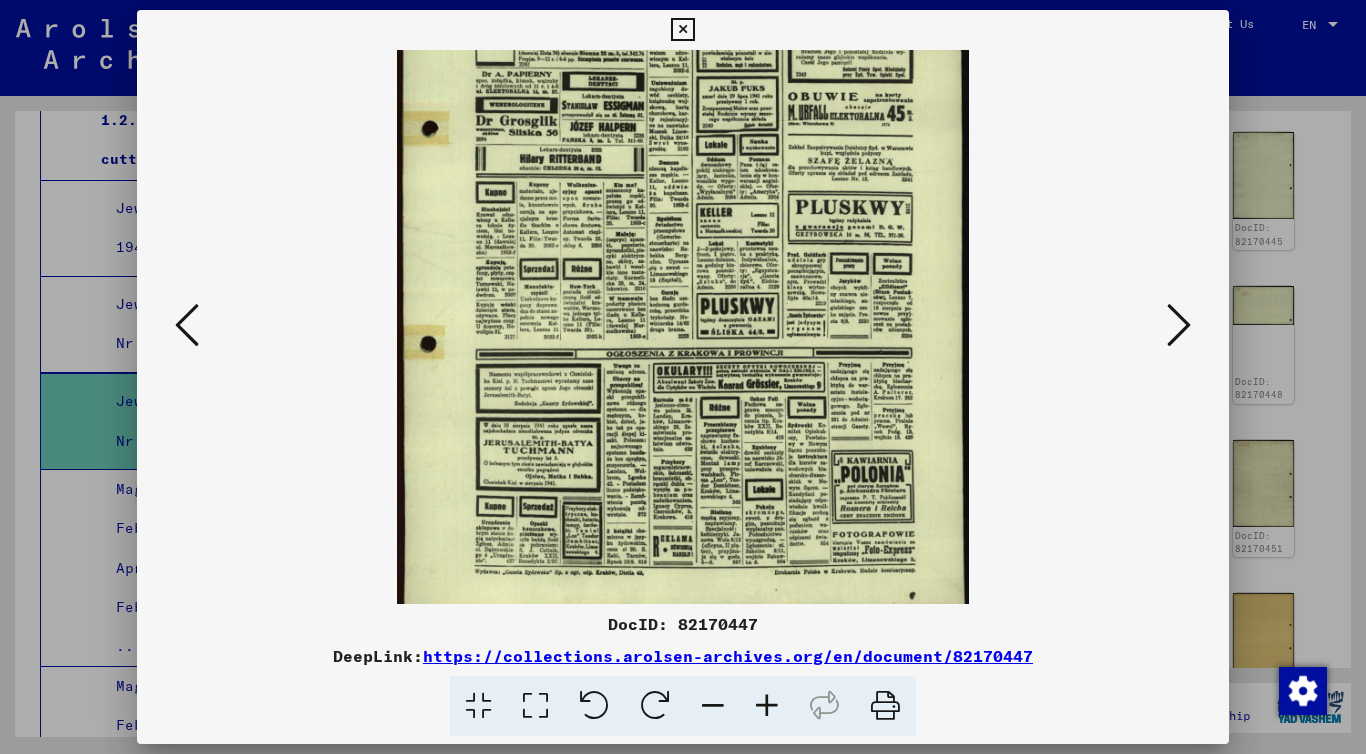 drag, startPoint x: 796, startPoint y: 472, endPoint x: 818, endPoint y: 243, distance: 230.05434 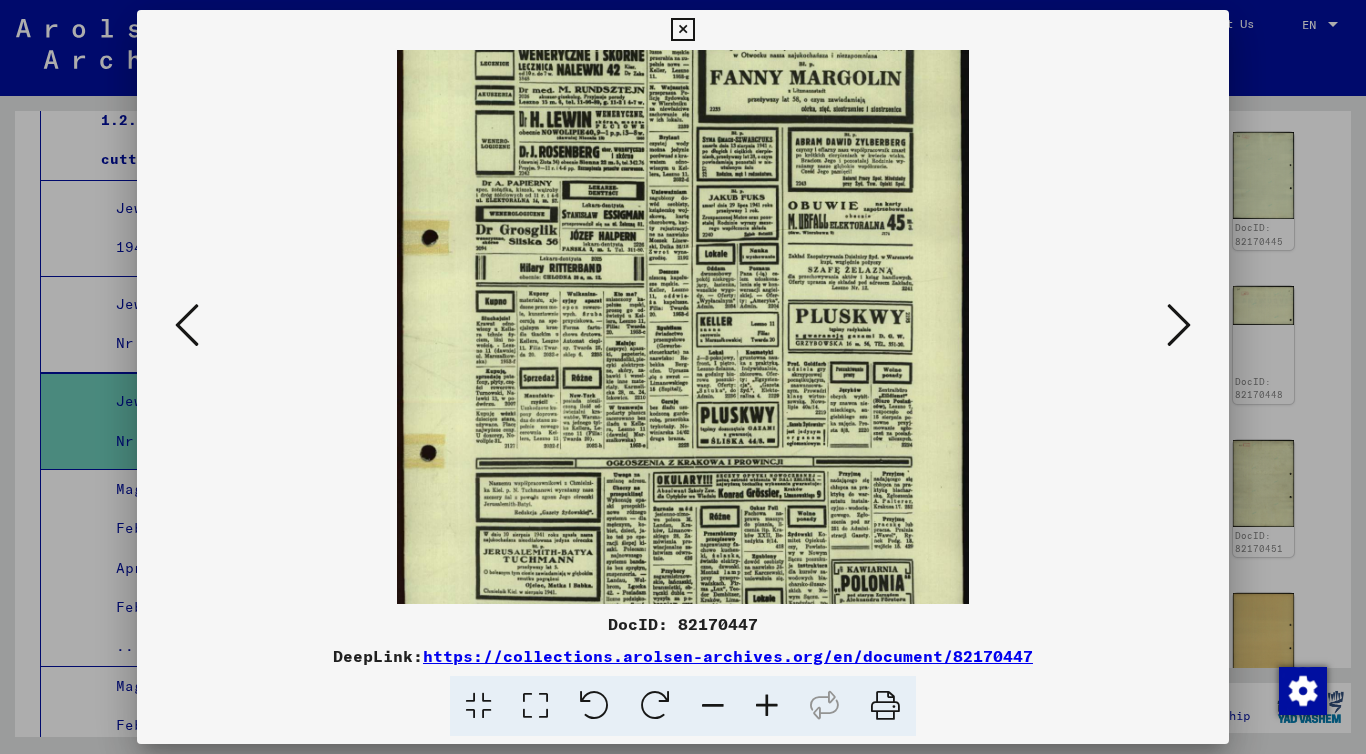 drag, startPoint x: 815, startPoint y: 243, endPoint x: 804, endPoint y: 354, distance: 111.54372 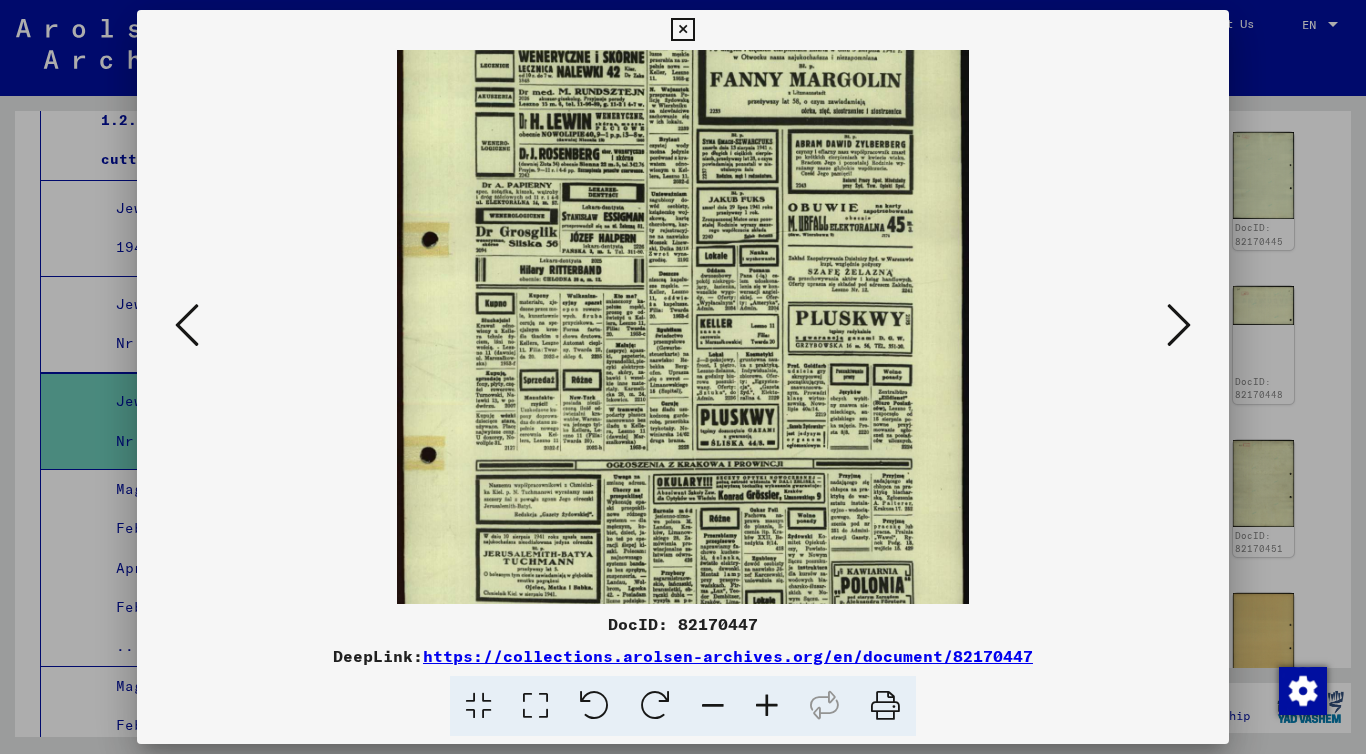 click at bounding box center (1179, 325) 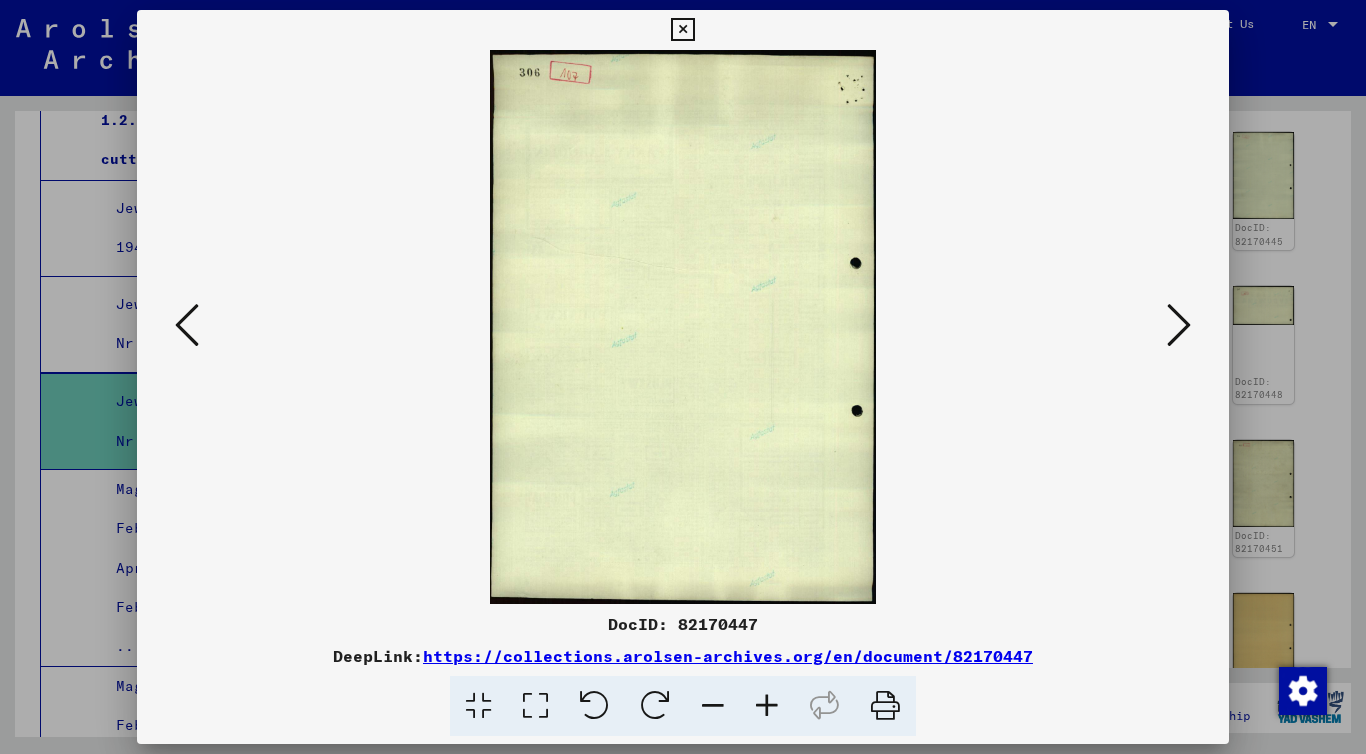 click at bounding box center [1179, 325] 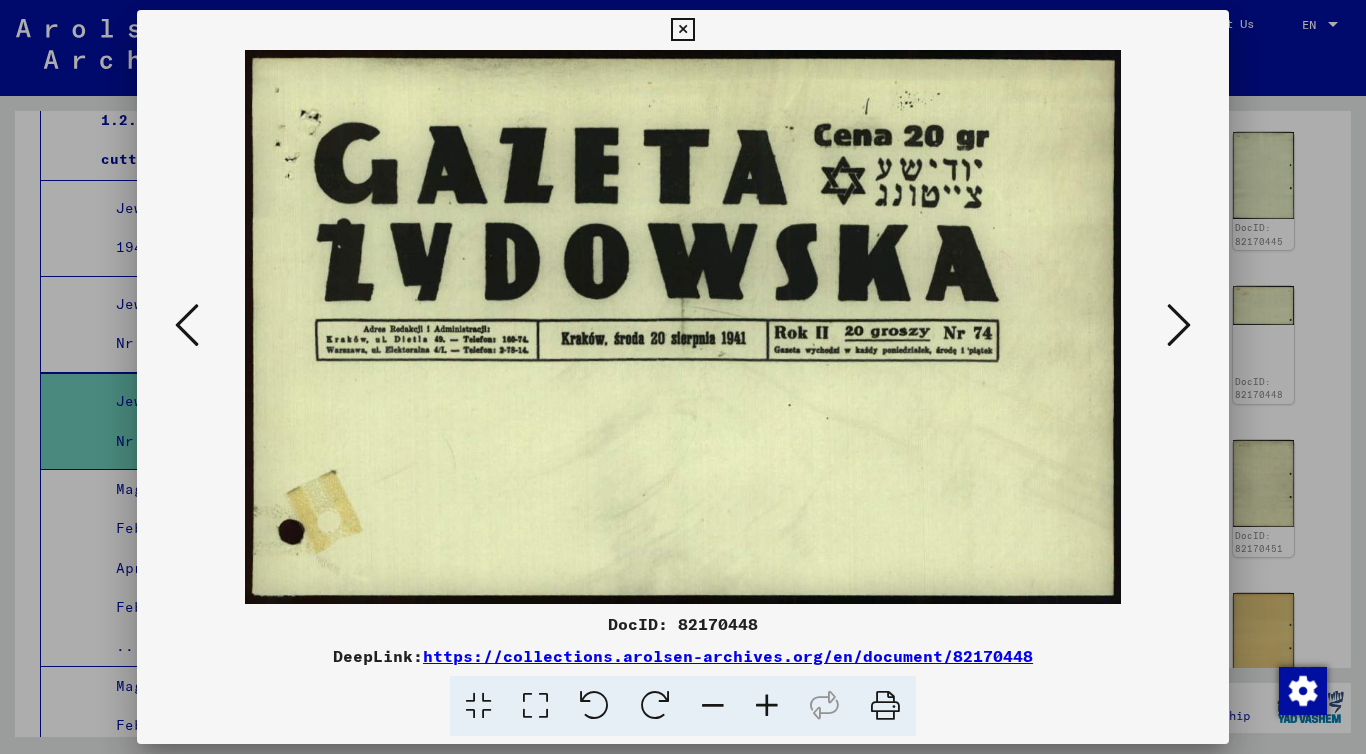 click at bounding box center [1179, 325] 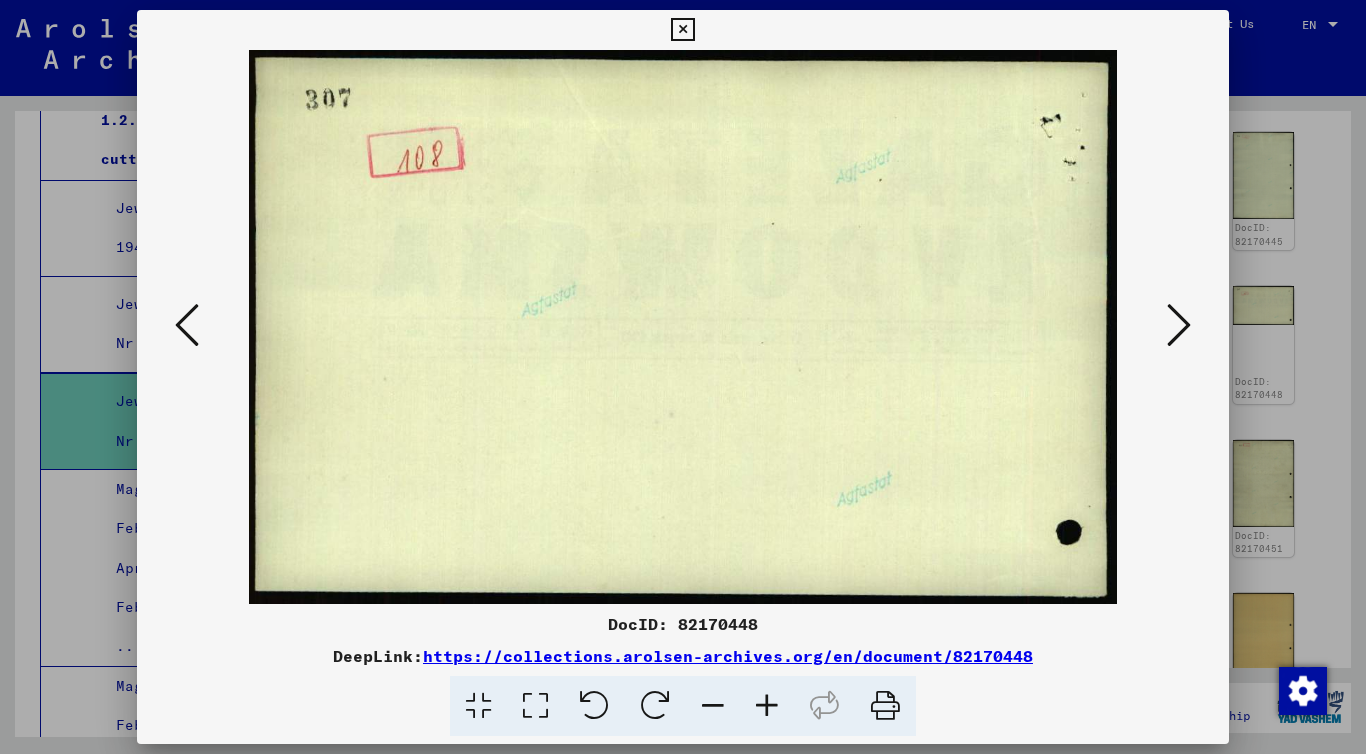 click at bounding box center [1179, 325] 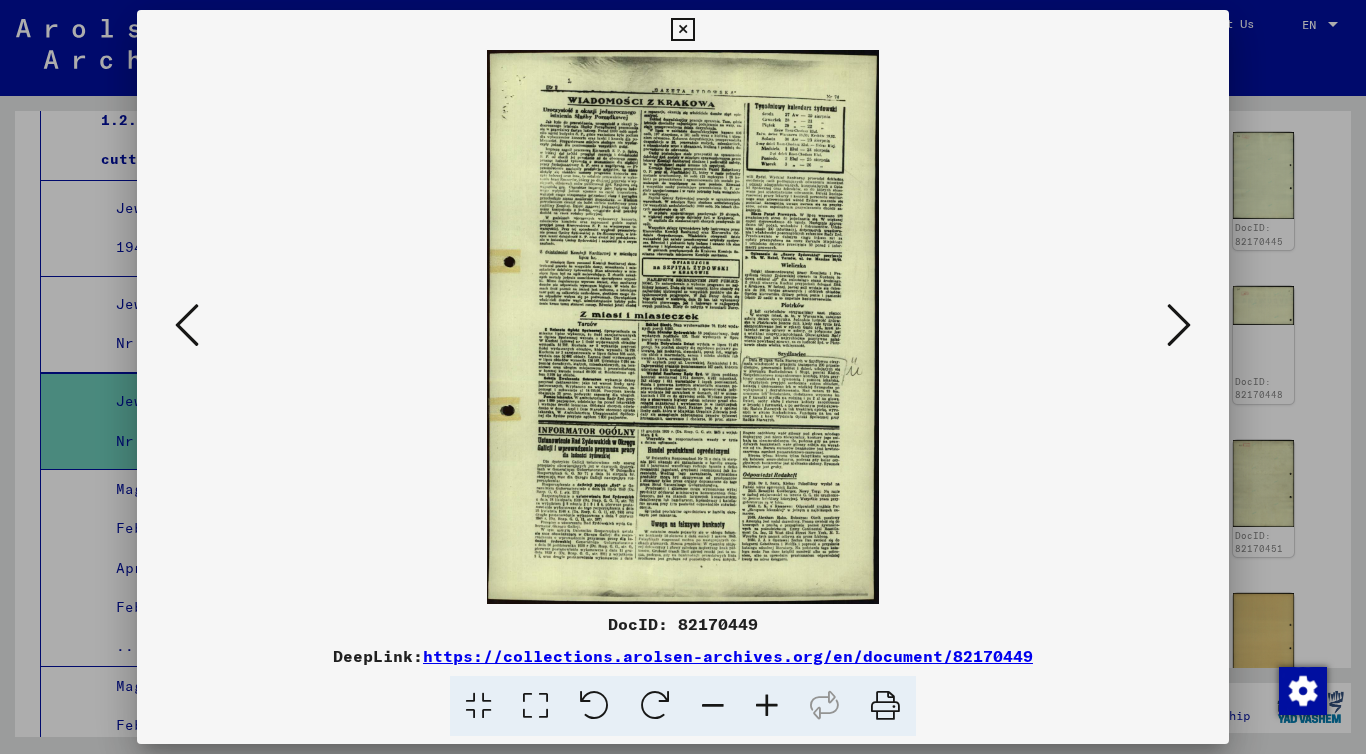 click at bounding box center (1179, 325) 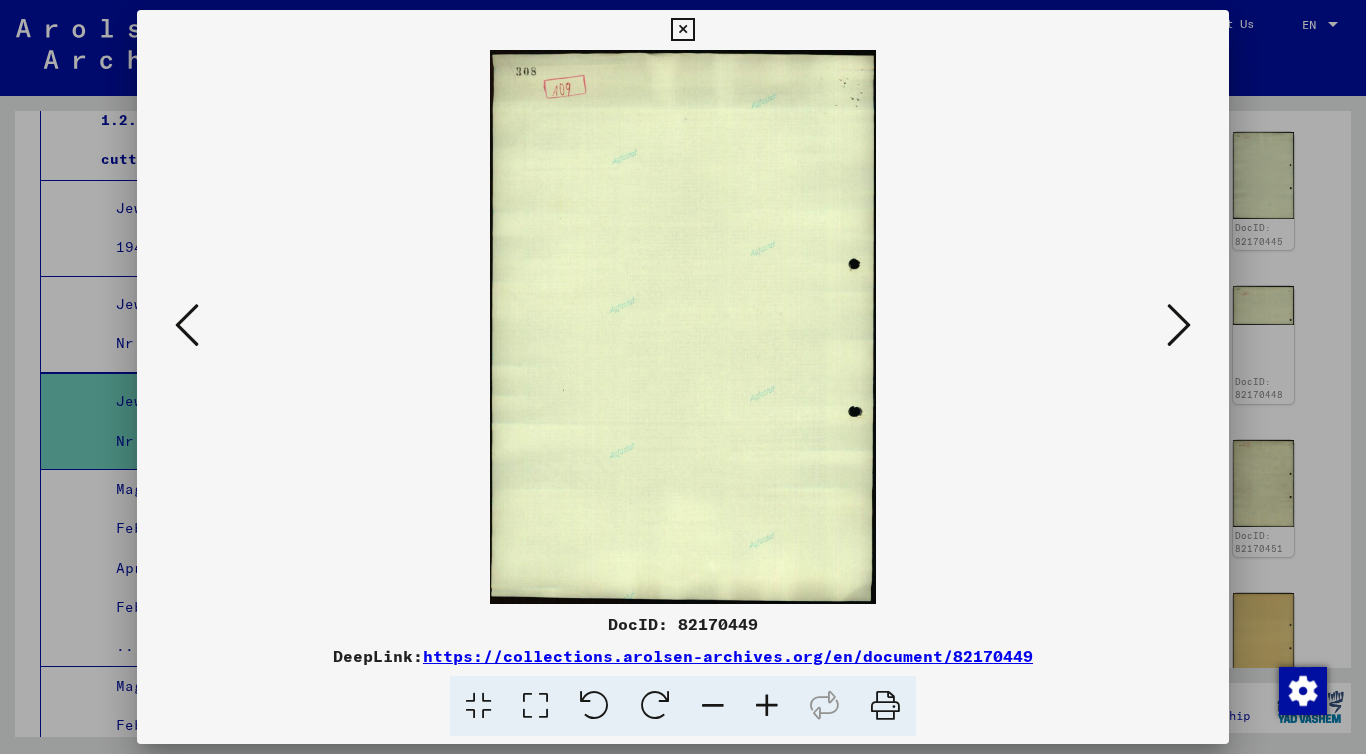 click at bounding box center [1179, 325] 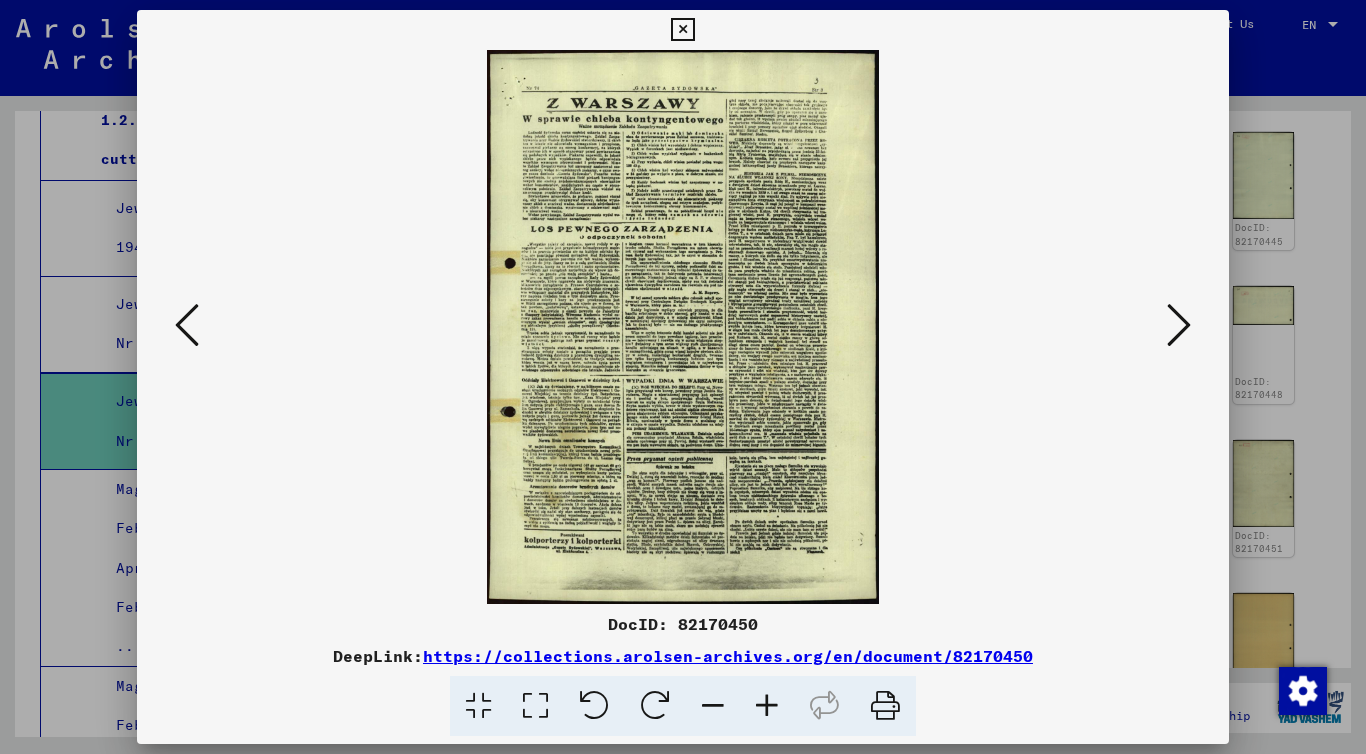 click at bounding box center (767, 706) 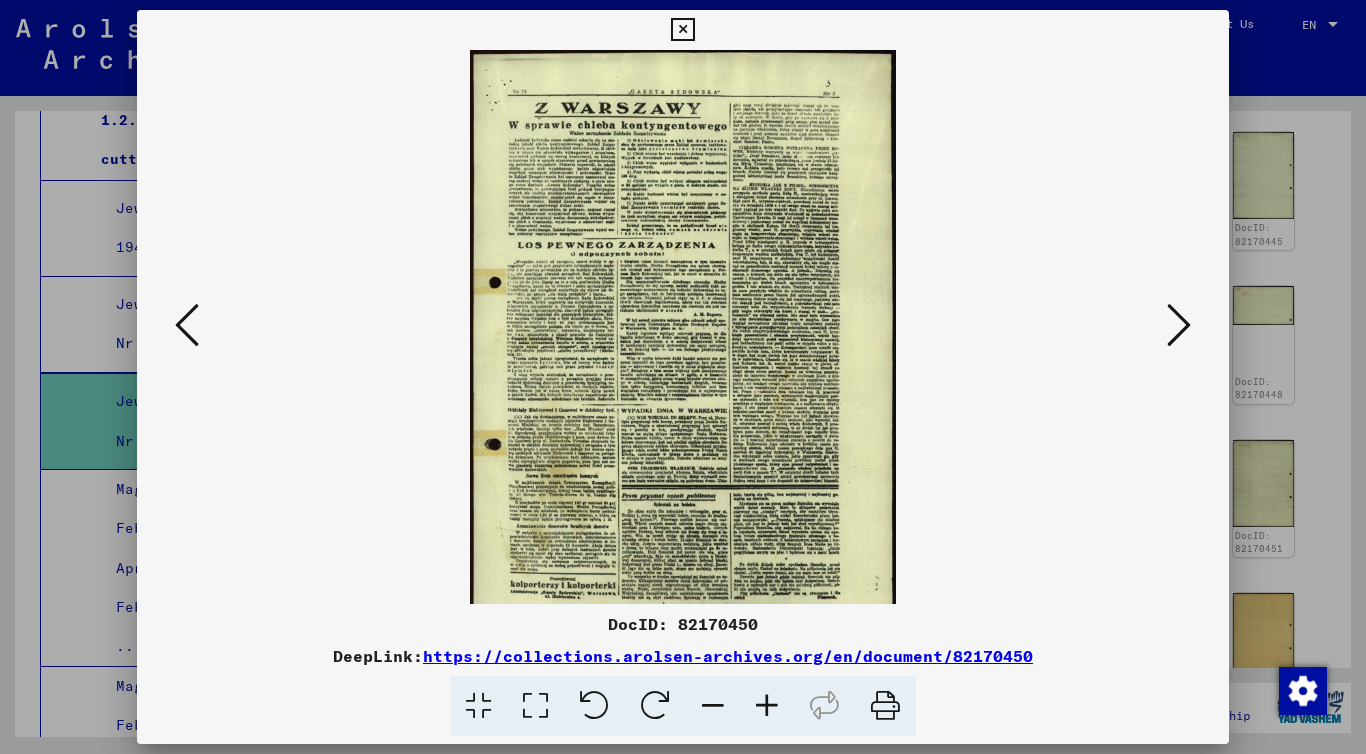 click at bounding box center (767, 706) 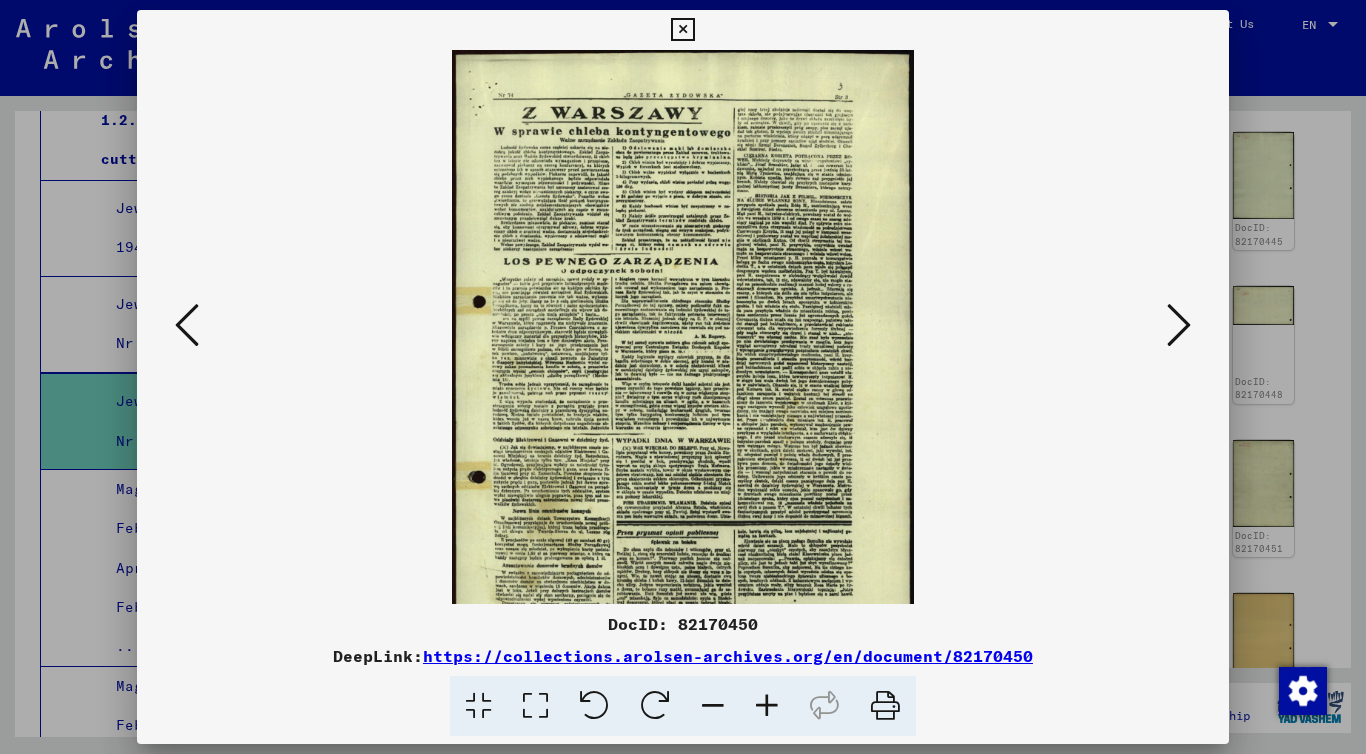 click at bounding box center [767, 706] 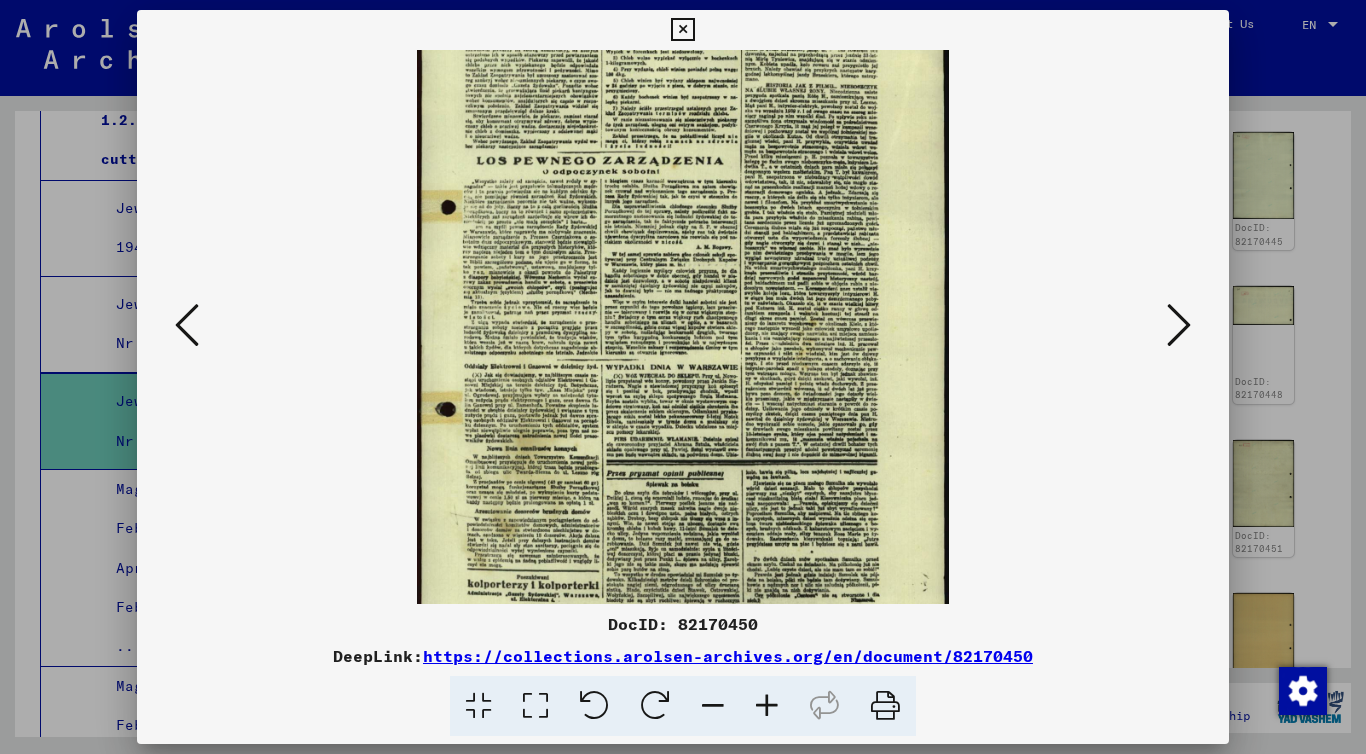 scroll, scrollTop: 200, scrollLeft: 0, axis: vertical 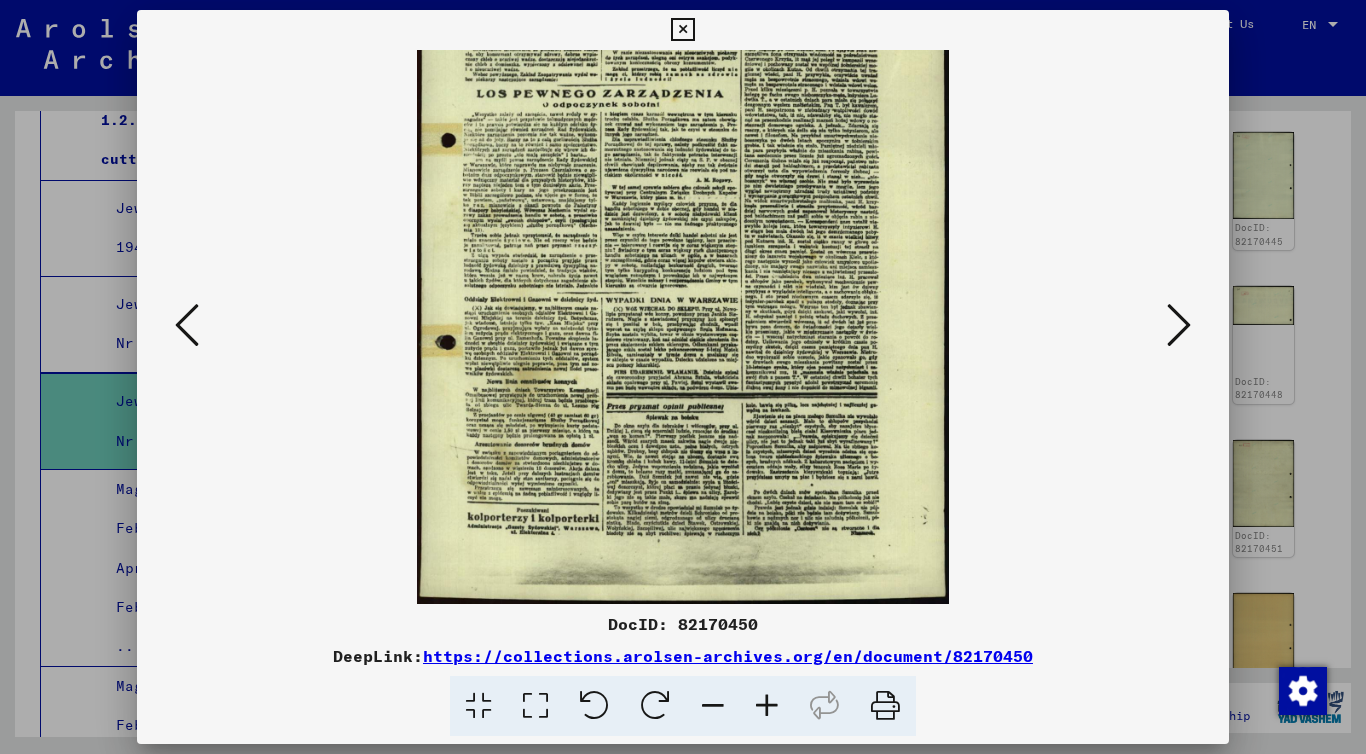 drag, startPoint x: 776, startPoint y: 487, endPoint x: 791, endPoint y: 251, distance: 236.47621 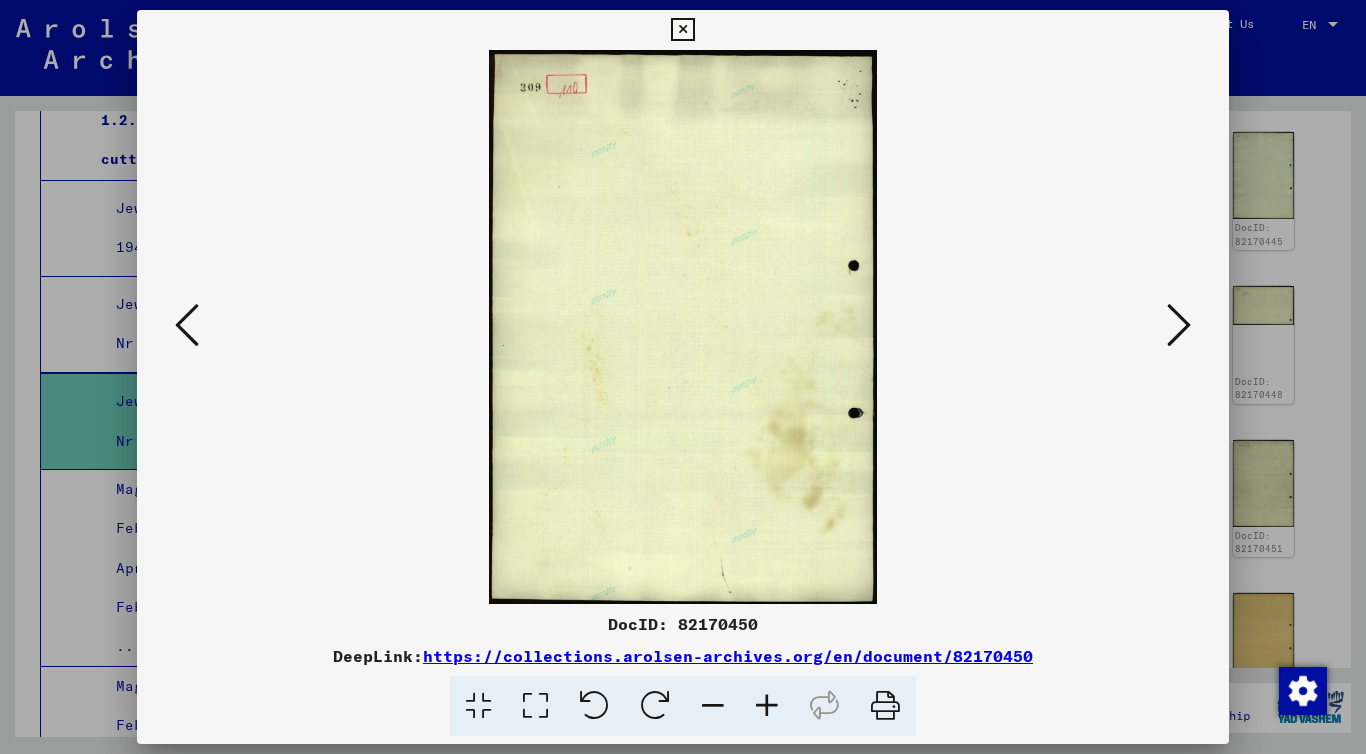 scroll, scrollTop: 0, scrollLeft: 0, axis: both 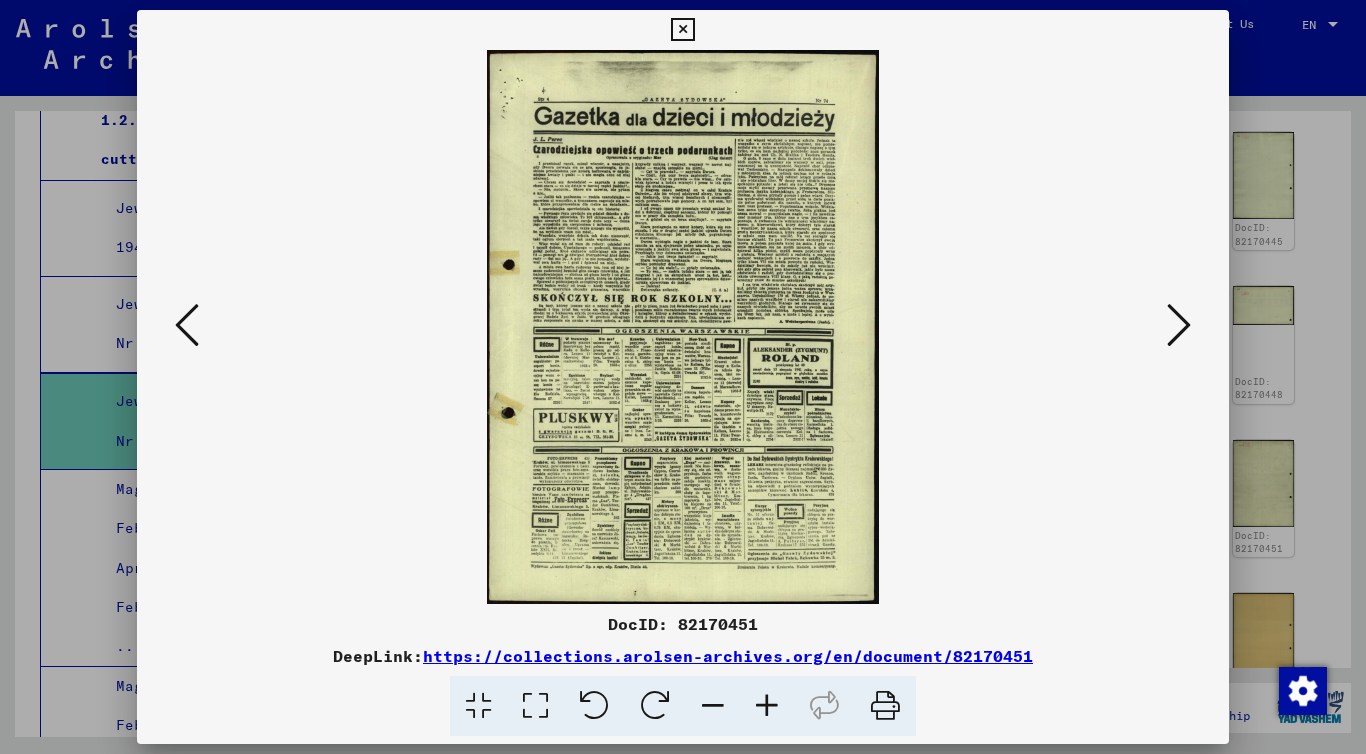 click at bounding box center (1179, 325) 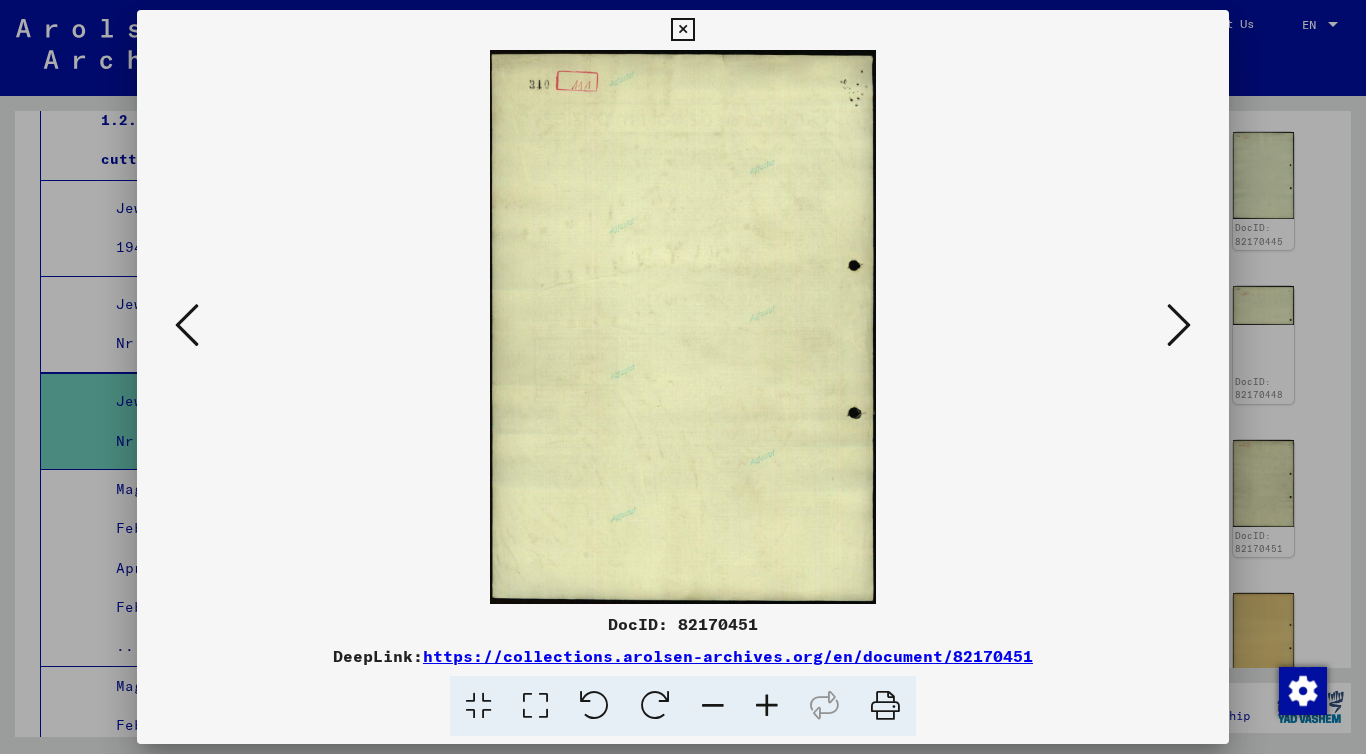 click at bounding box center (1179, 325) 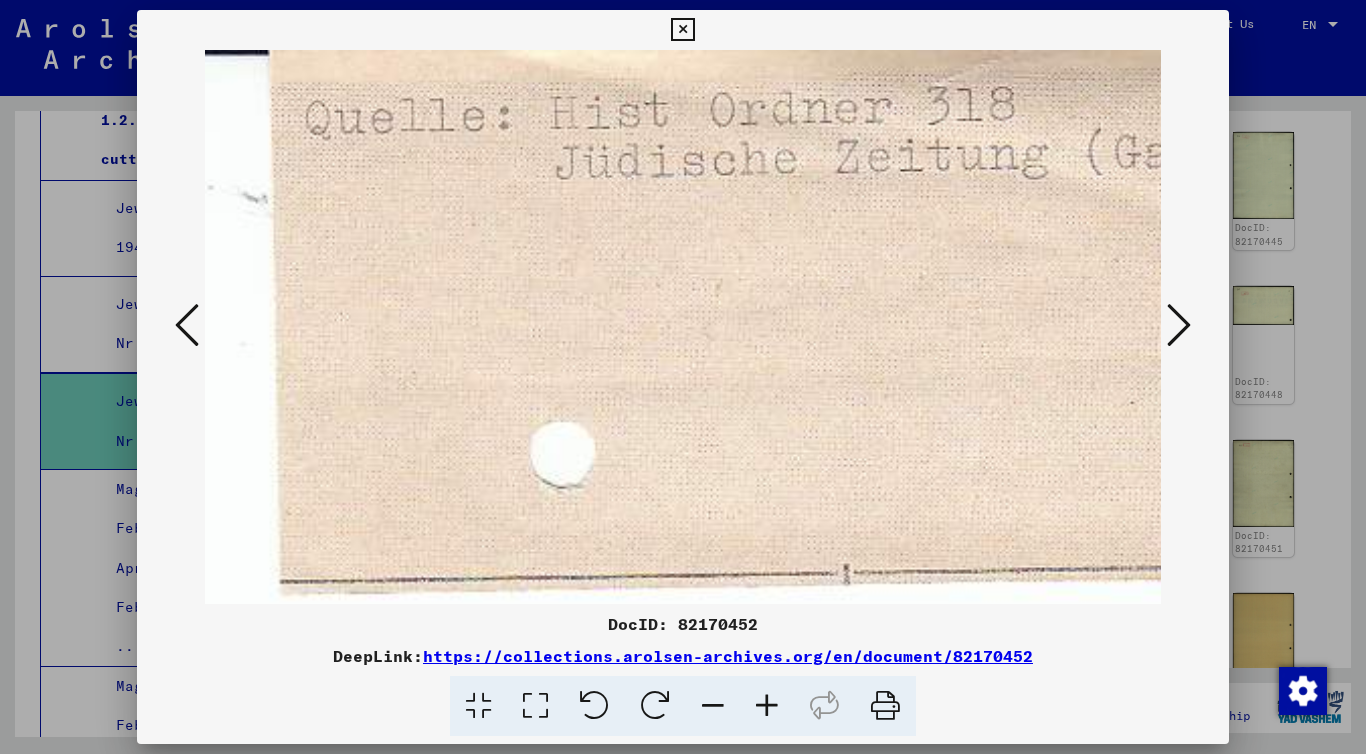 click at bounding box center (1179, 325) 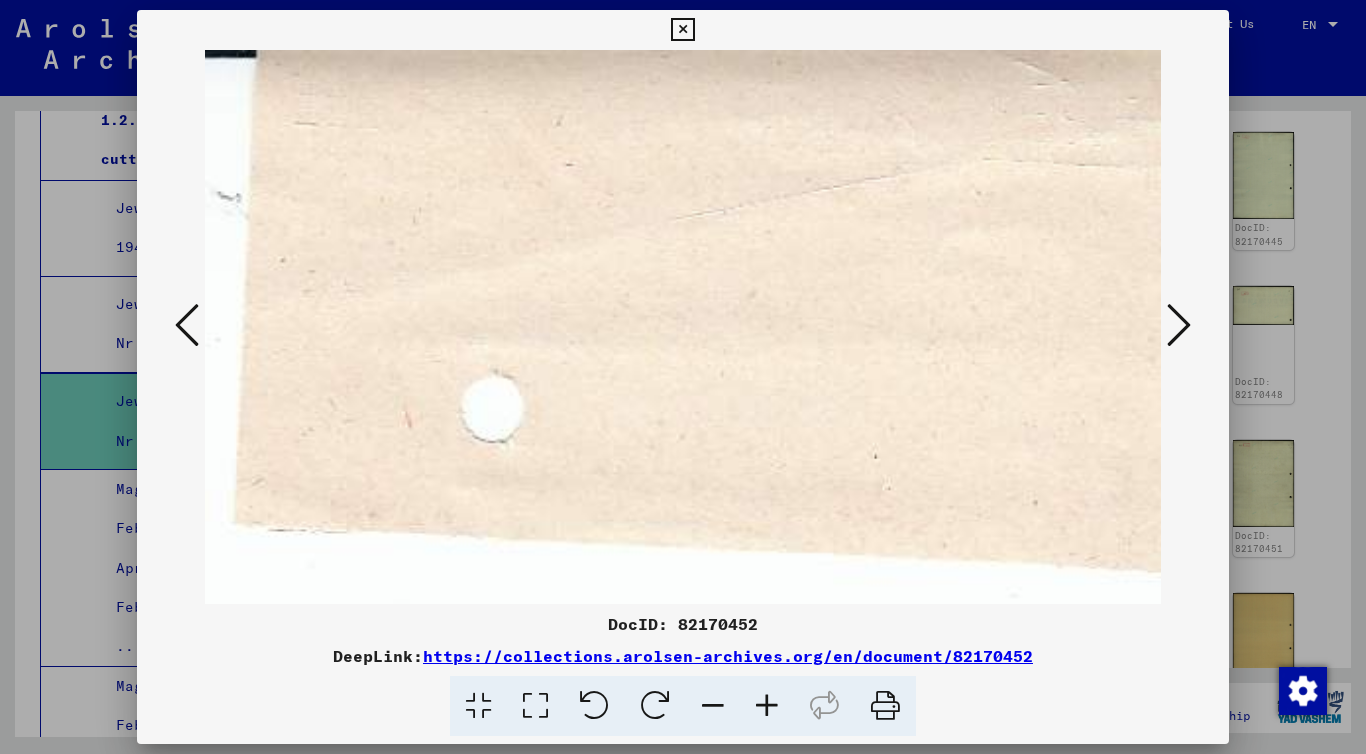 click at bounding box center [1179, 325] 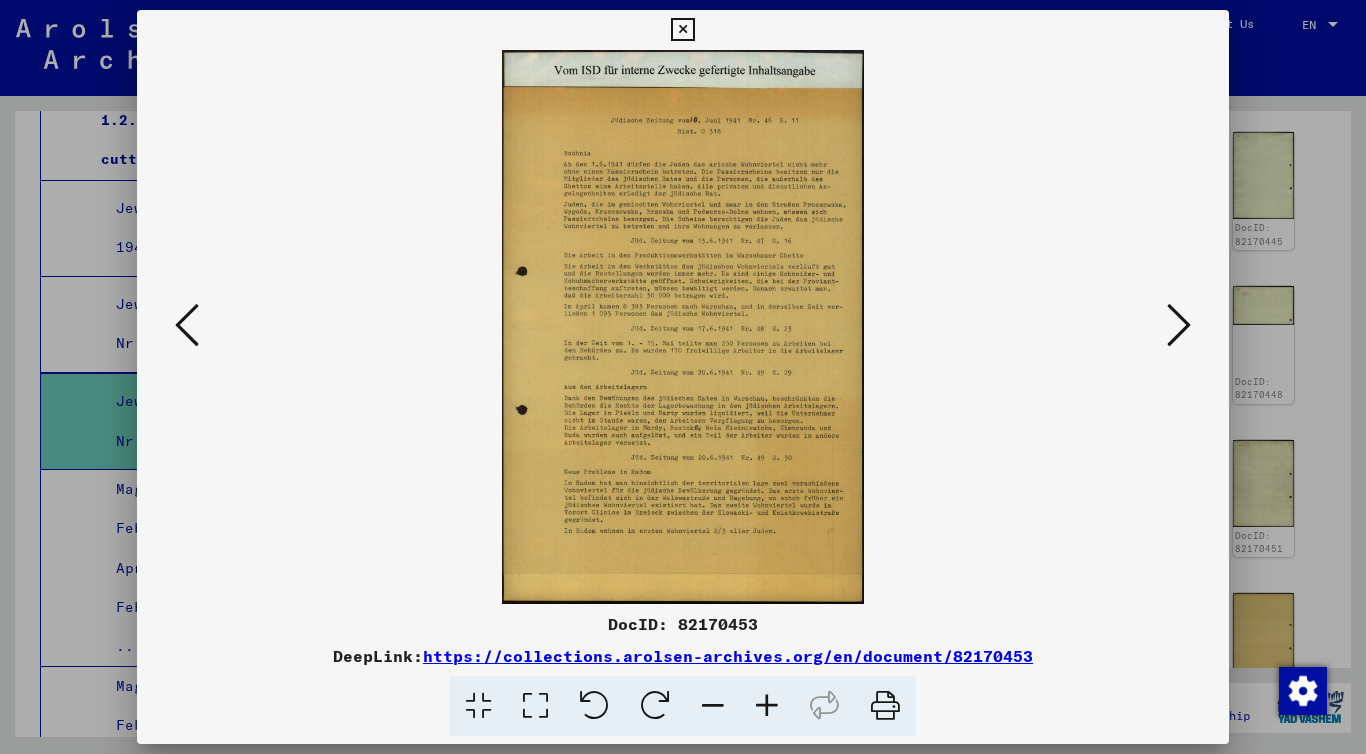 click at bounding box center [682, 30] 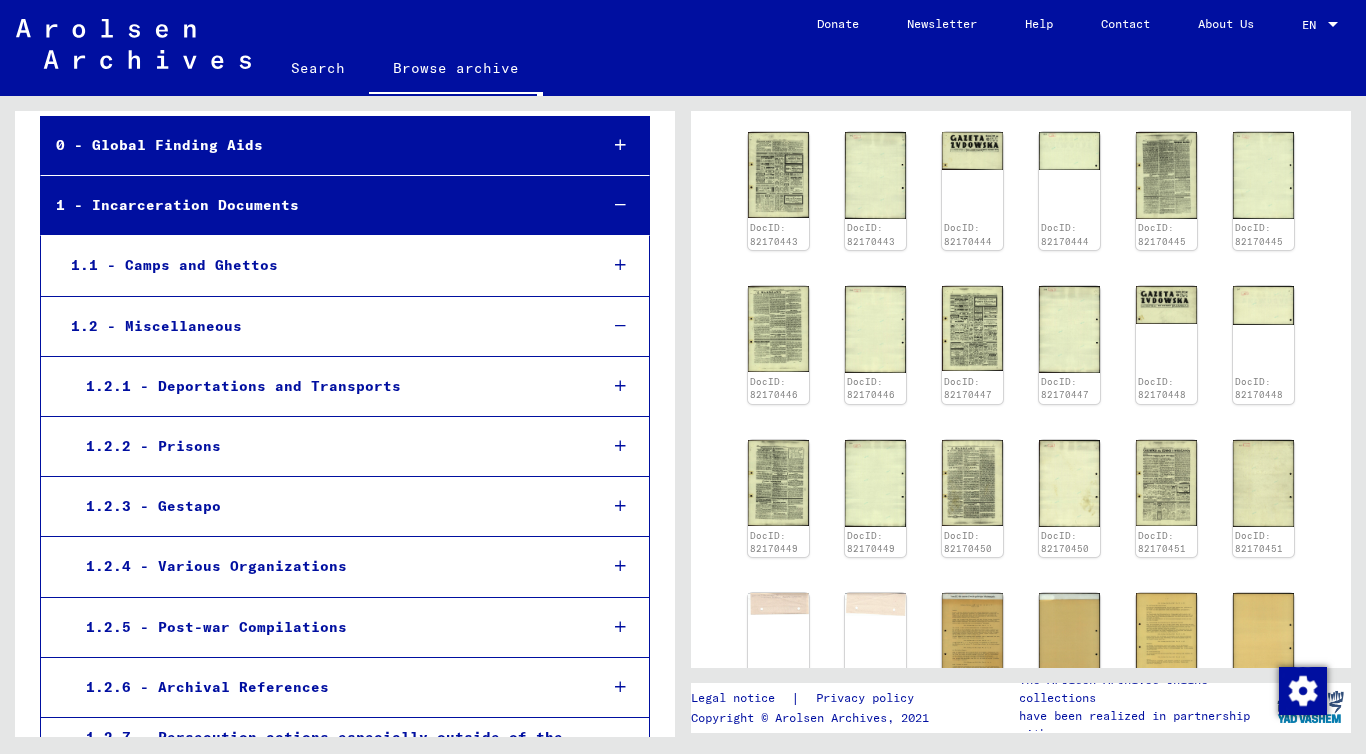 scroll, scrollTop: 0, scrollLeft: 0, axis: both 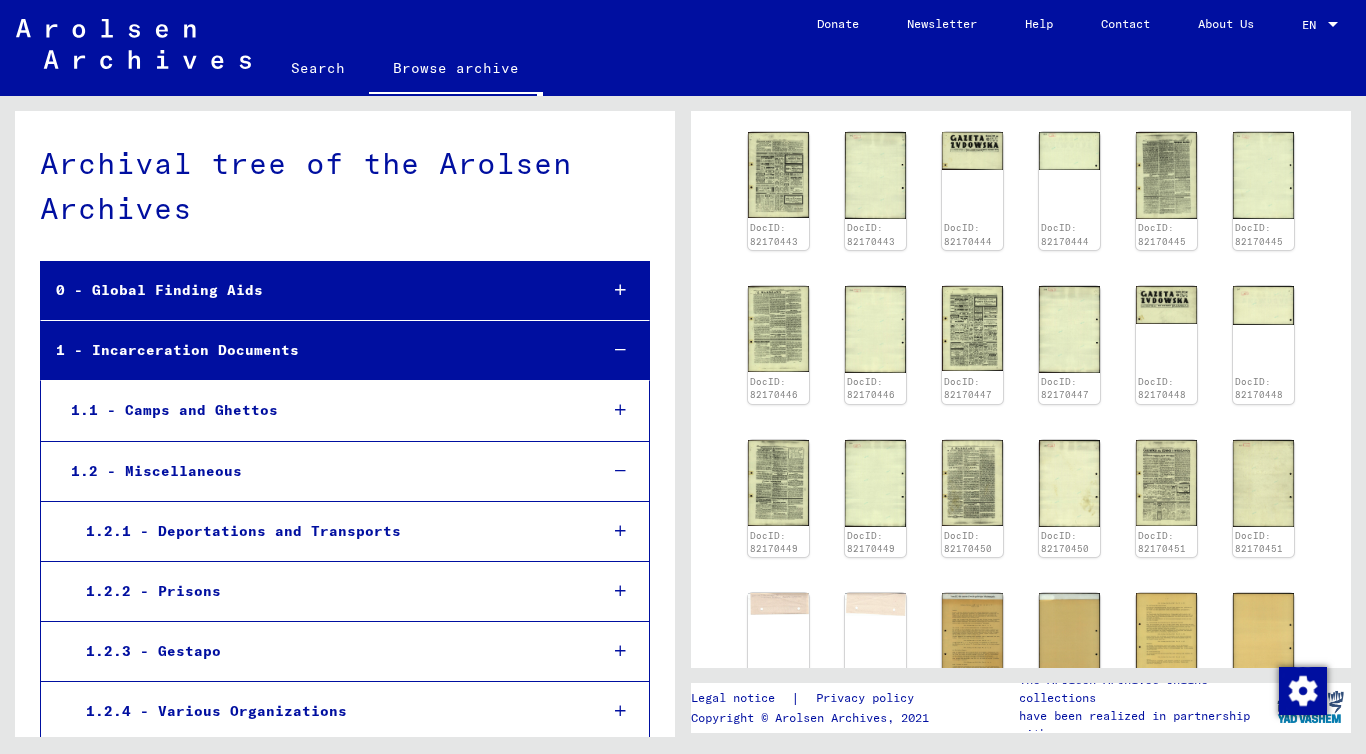 click on "Search" 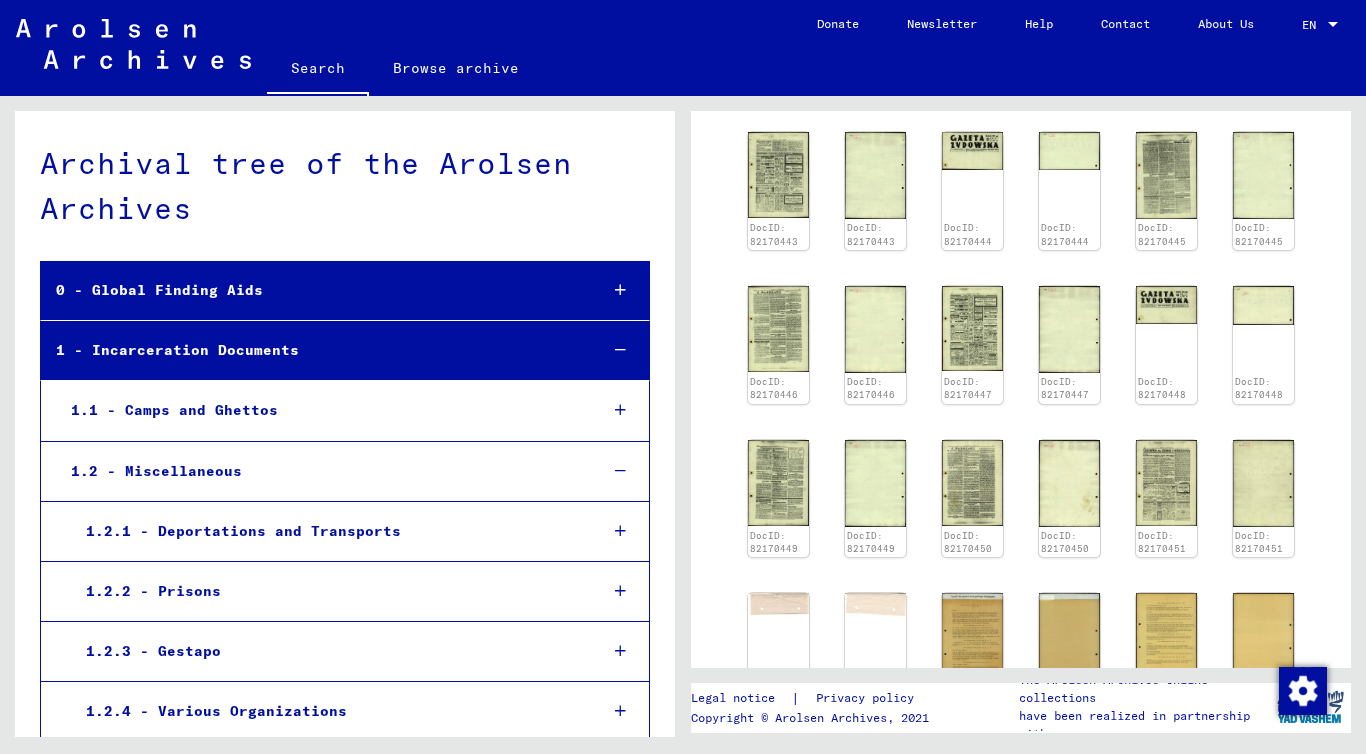 click on "Search" 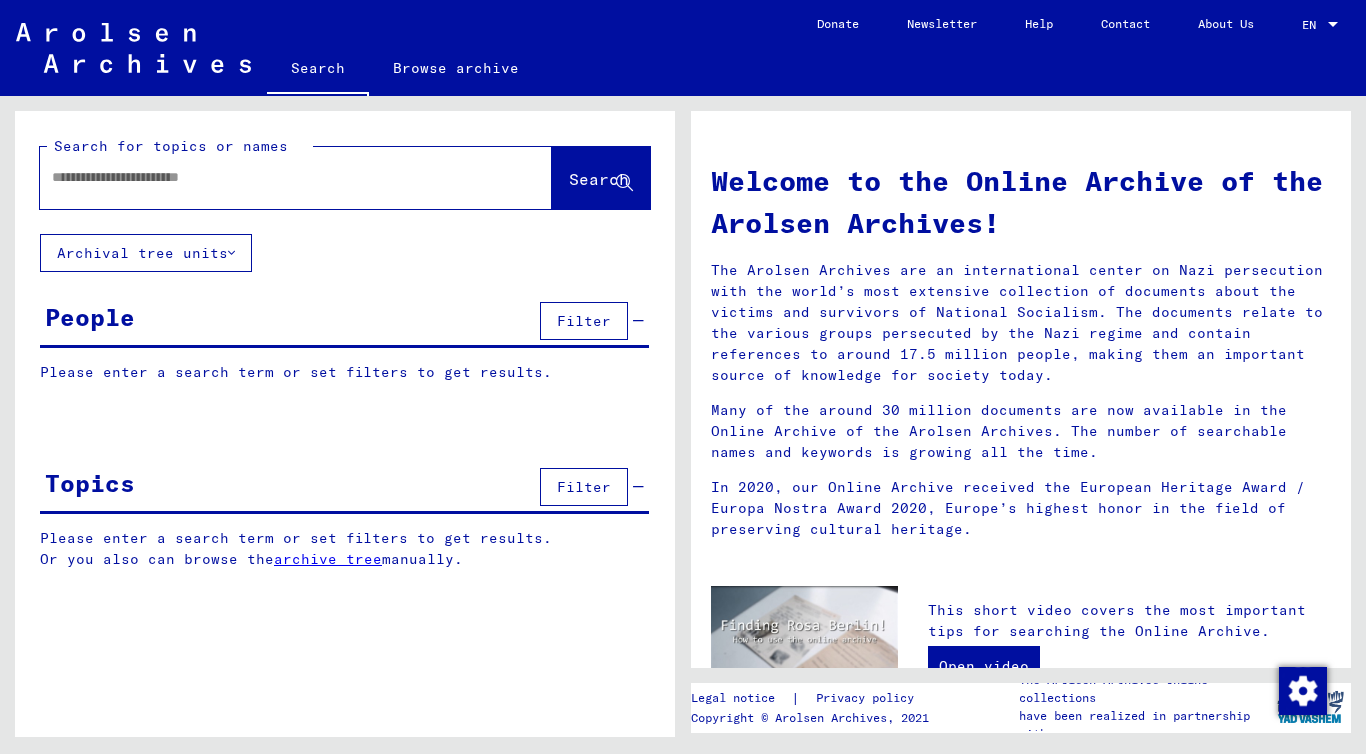 click at bounding box center (272, 177) 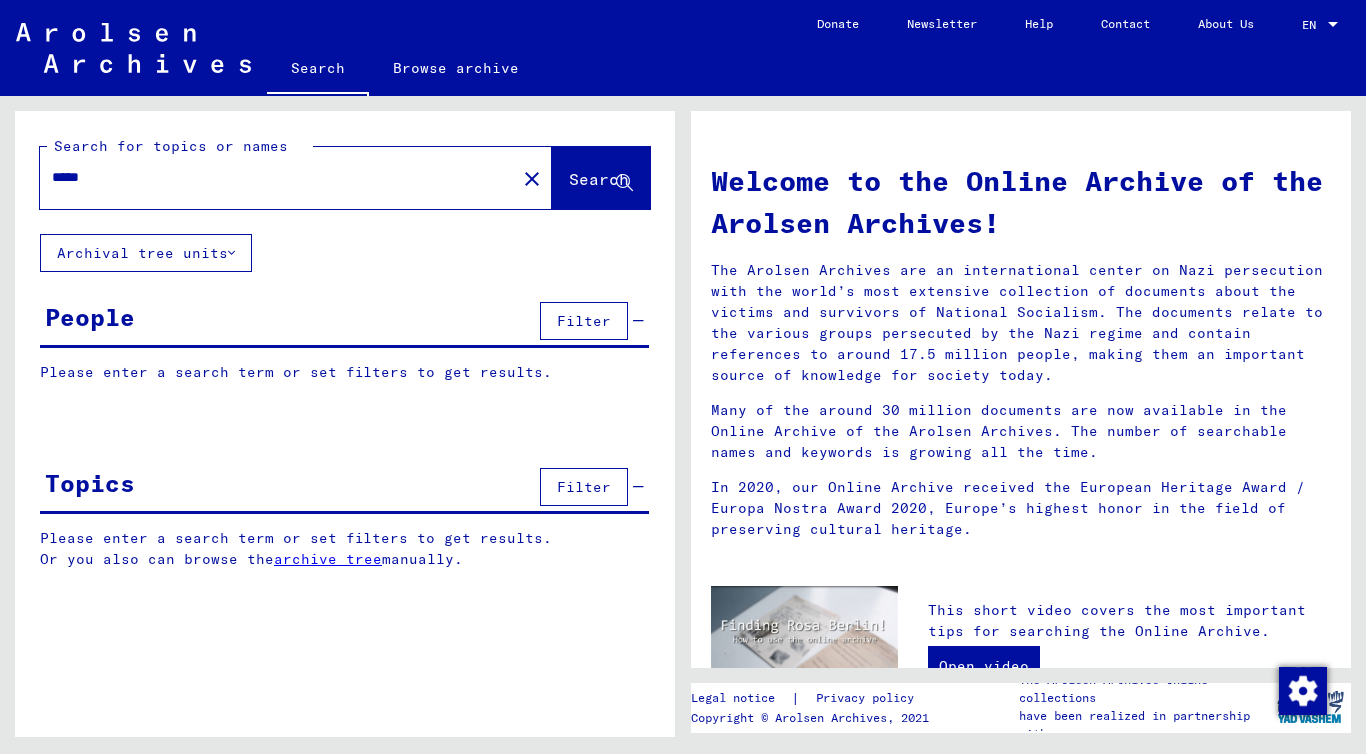 click on "Search" 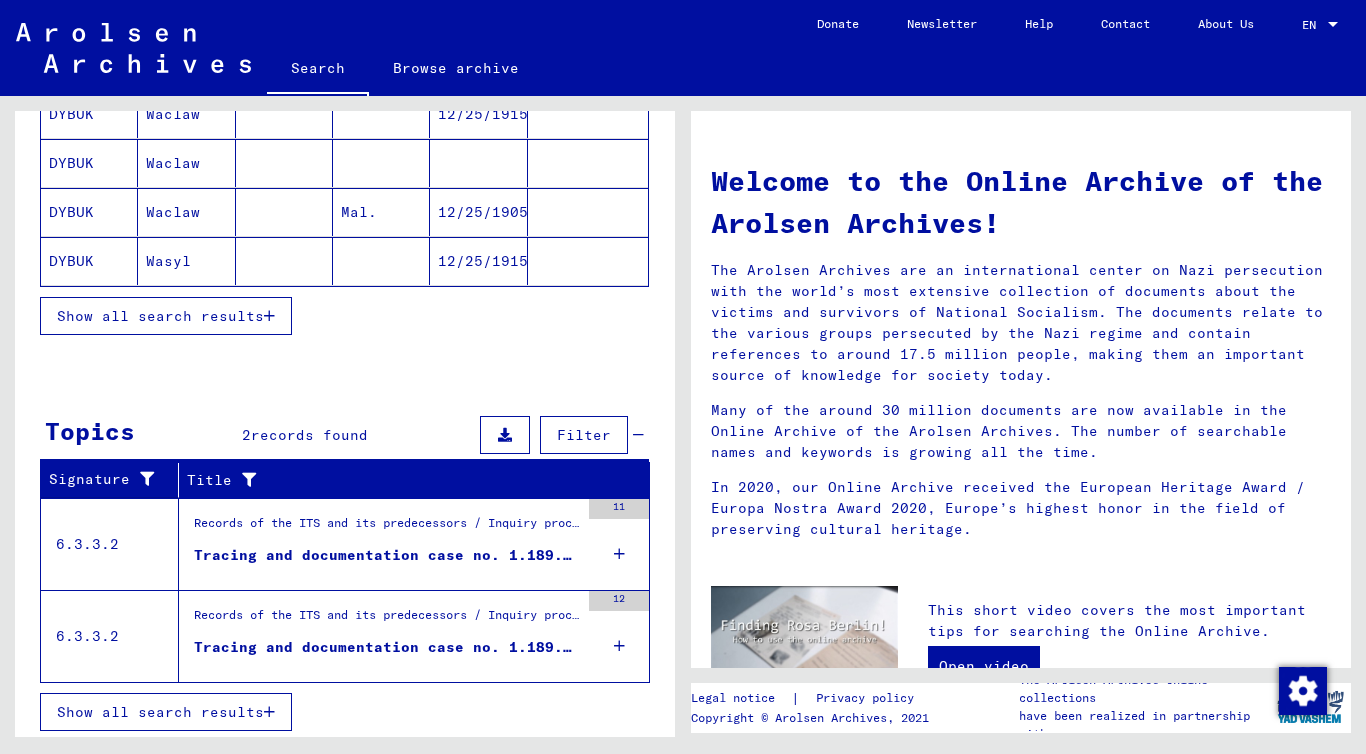 scroll, scrollTop: 369, scrollLeft: 0, axis: vertical 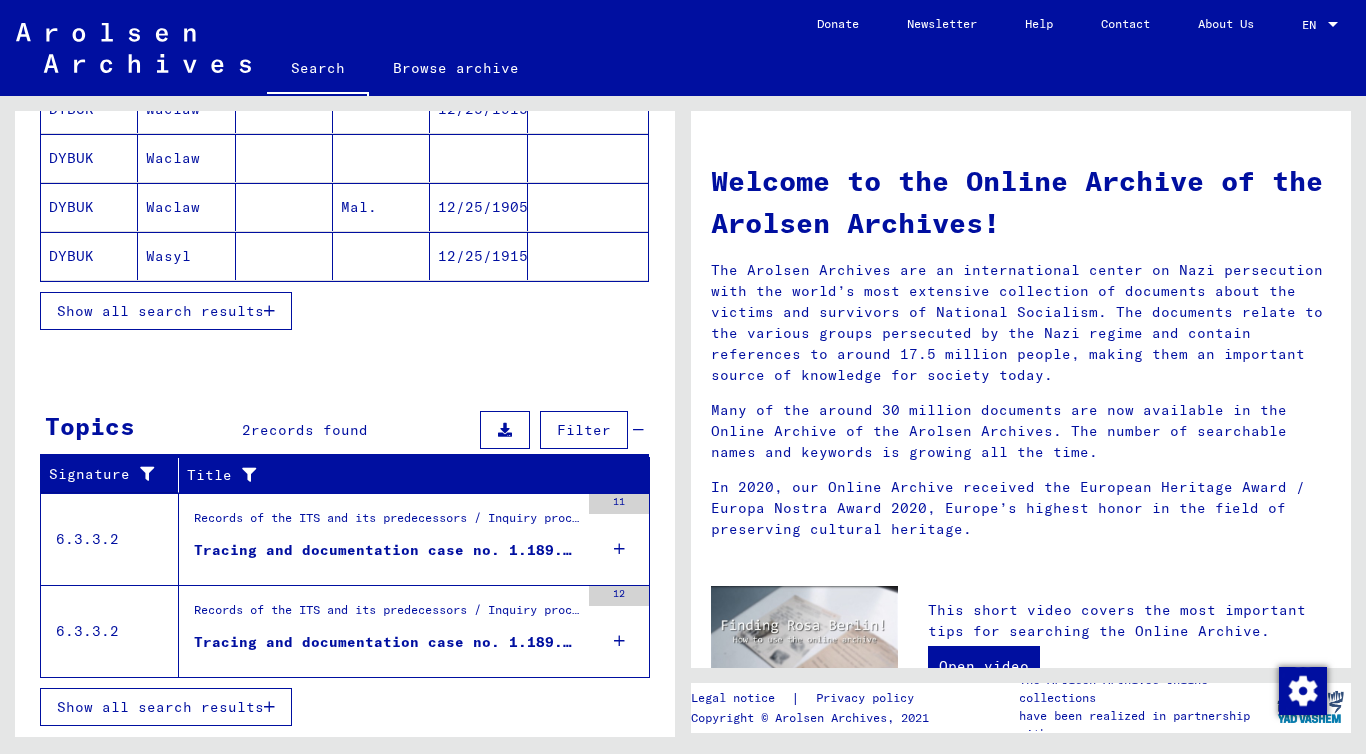 click on "Records of the ITS and its predecessors / Inquiry processing / ITS case files as of 1947 / Repository of T/D cases / Tracing and documentation cases with (T/D) numbers between 1.000.000 and 1.249.999 / Tracing and documentation cases with (T/D) numbers between 1.189.500 and 1.189.999" at bounding box center (386, 523) 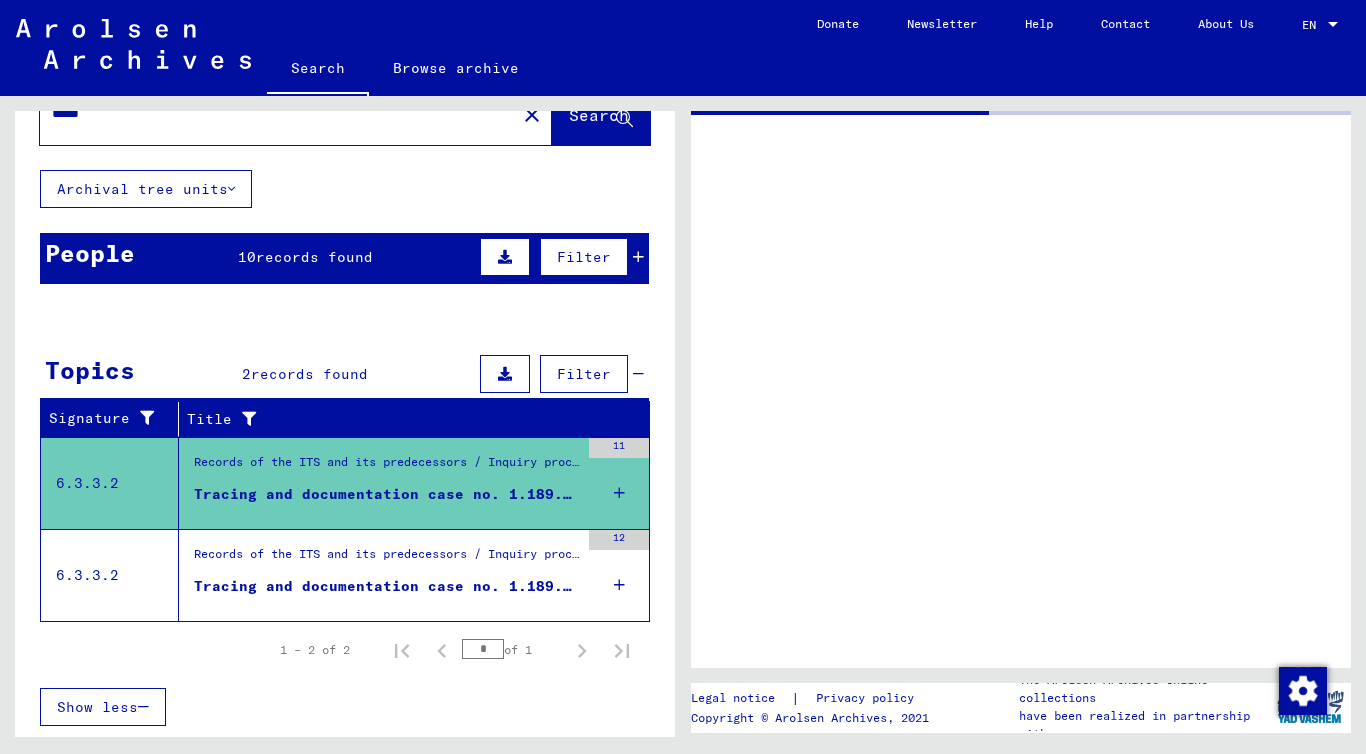 scroll, scrollTop: 64, scrollLeft: 0, axis: vertical 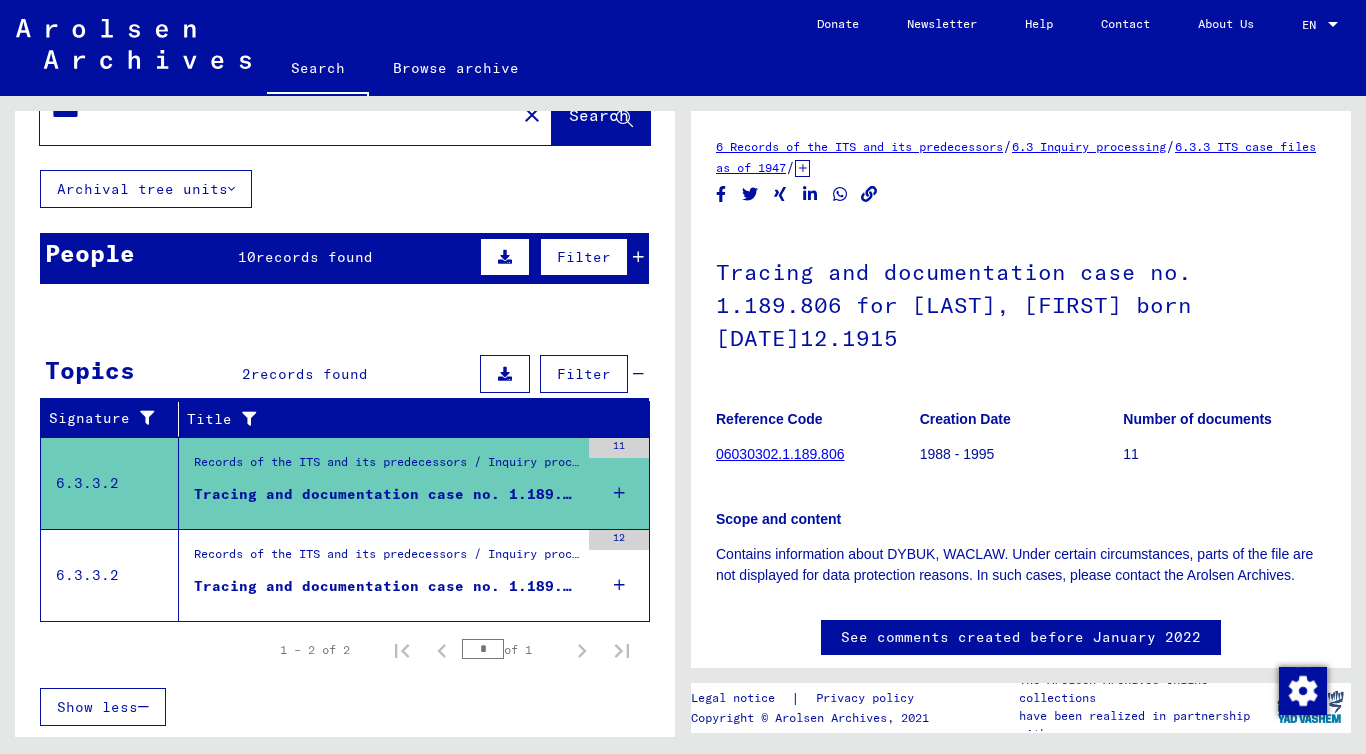 click on "Tracing and documentation case no. 1.189.807 for [LAST], [FIRST] born [DATE]03.1923" at bounding box center (386, 586) 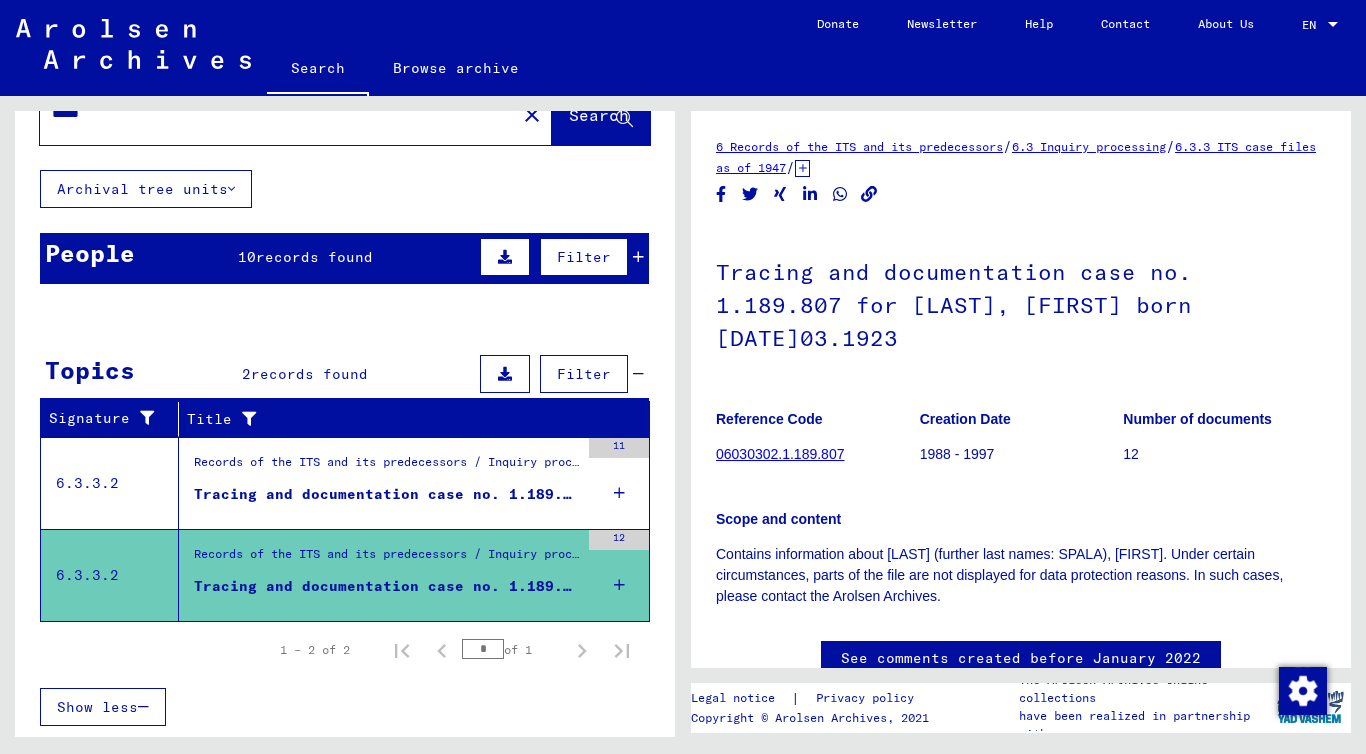 scroll, scrollTop: 0, scrollLeft: 0, axis: both 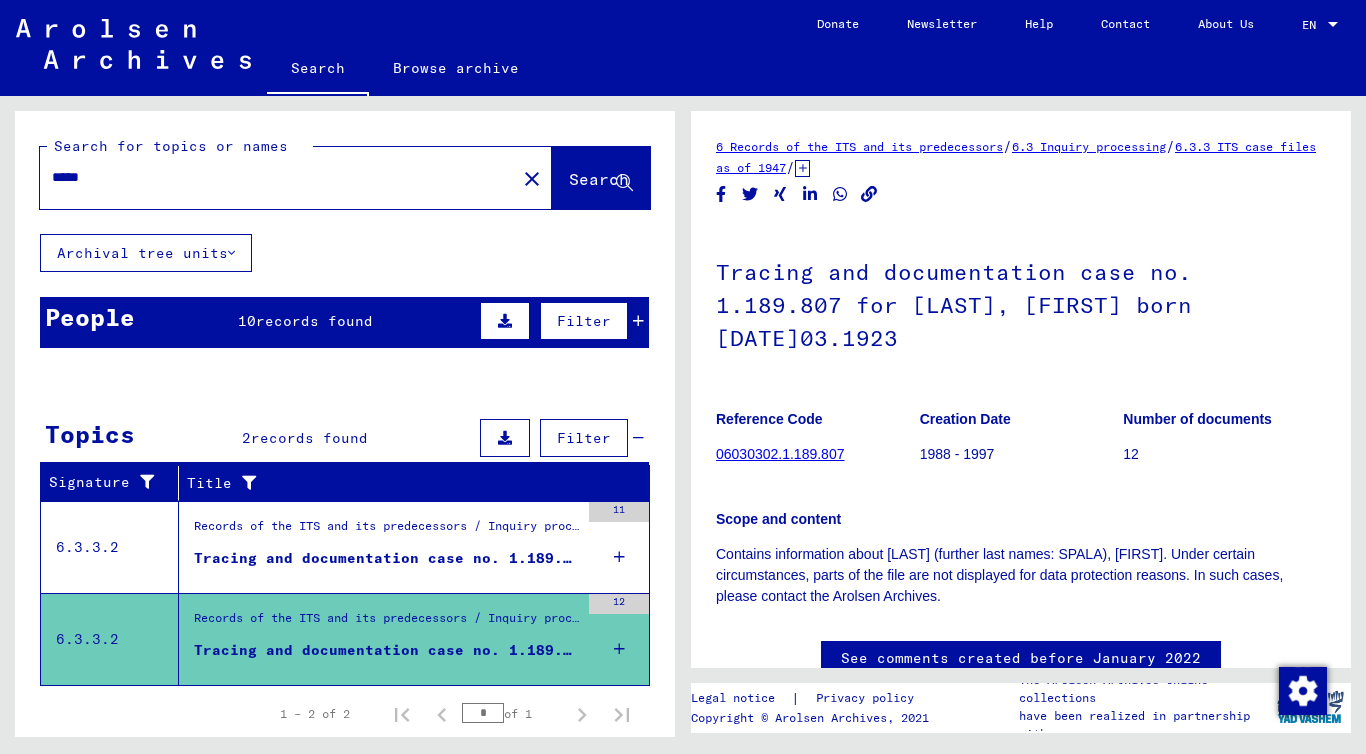 click on "*****" at bounding box center (278, 177) 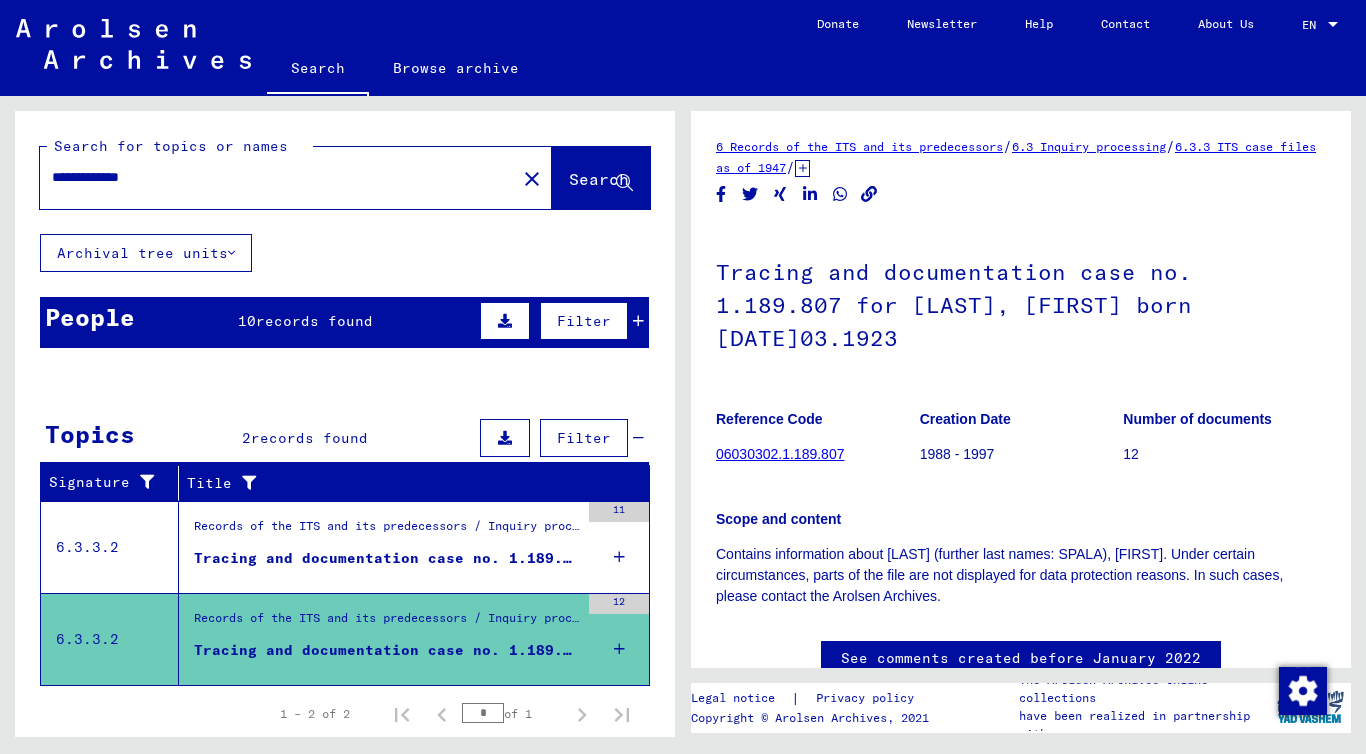 type on "**********" 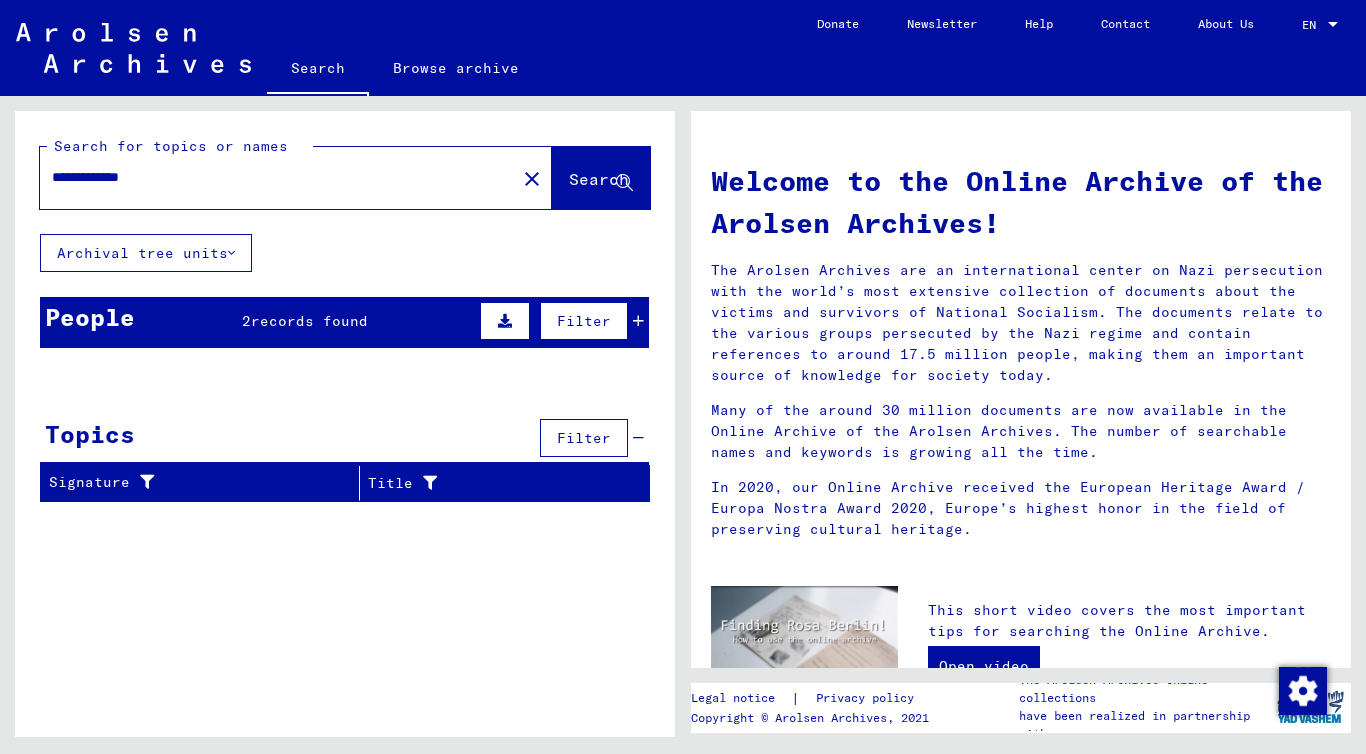 click at bounding box center (638, 321) 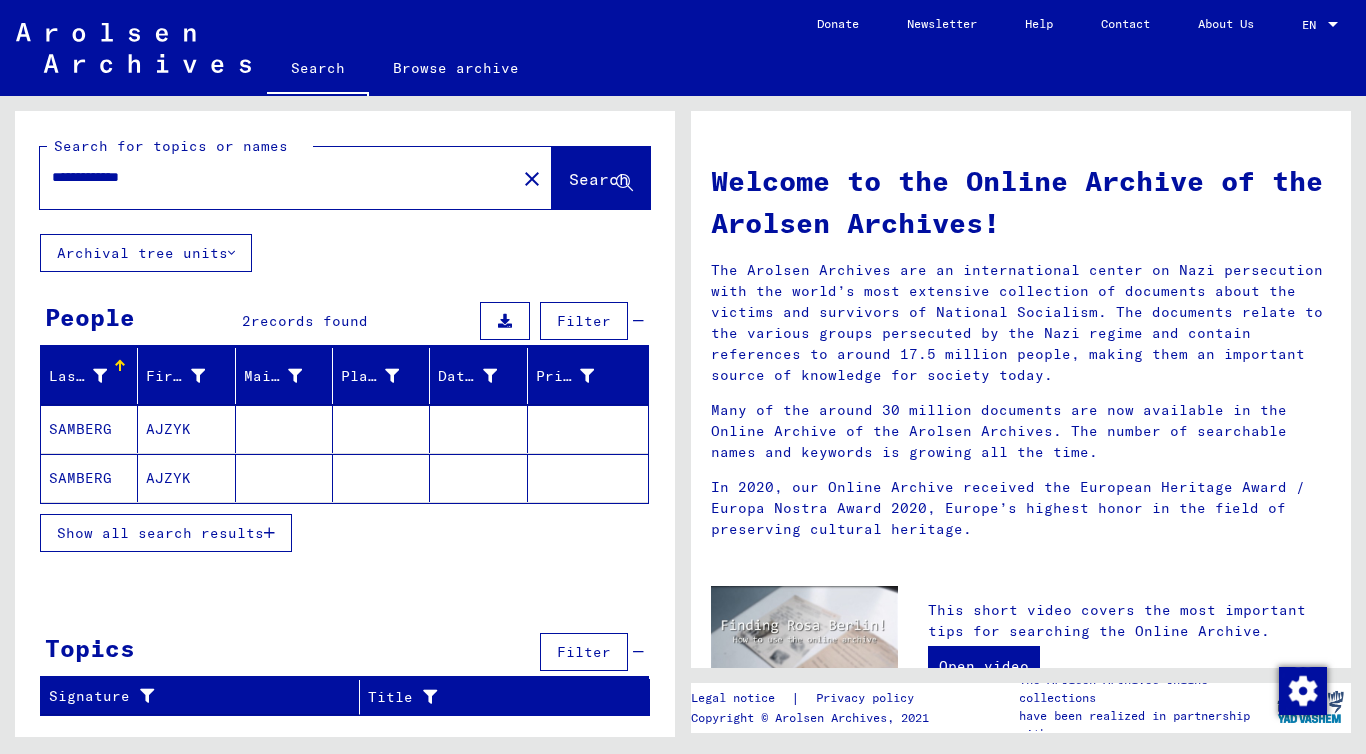 click on "AJZYK" at bounding box center [186, 478] 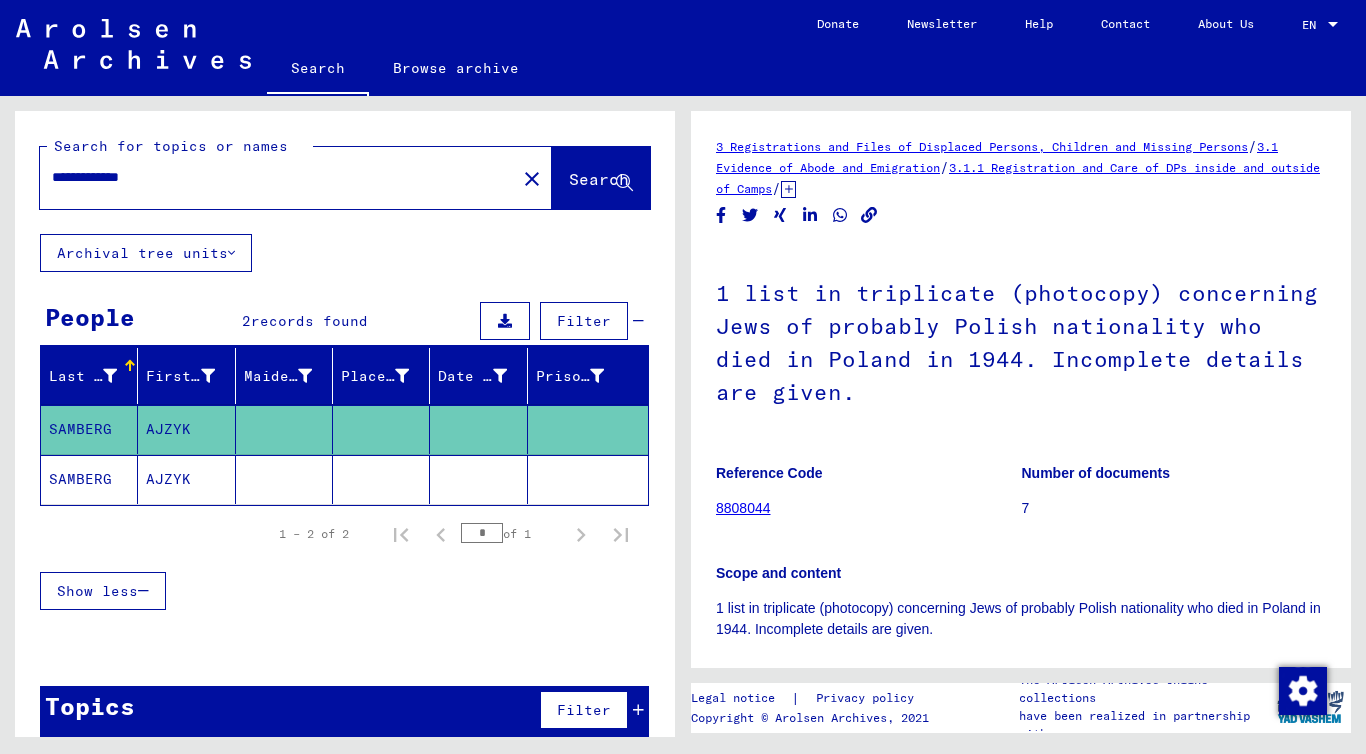 scroll, scrollTop: 0, scrollLeft: 0, axis: both 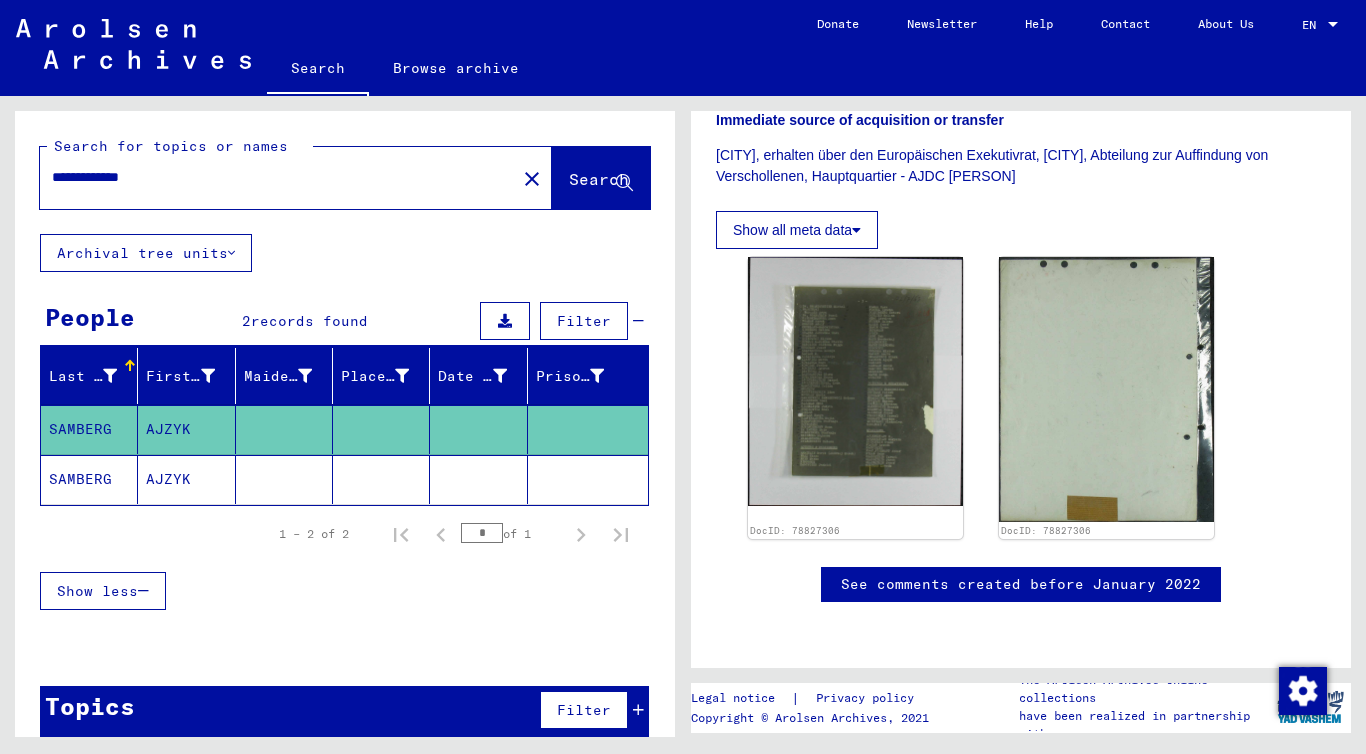 click on "AJZYK" 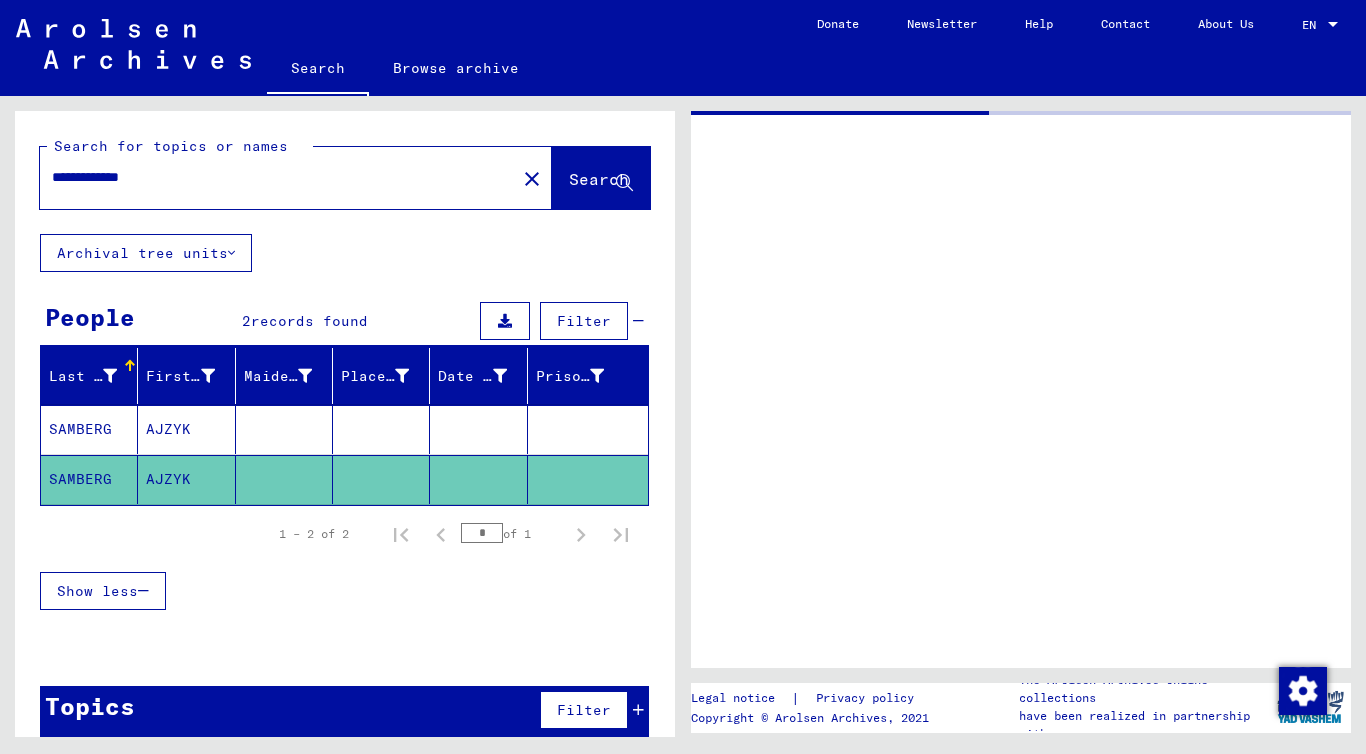 scroll, scrollTop: 0, scrollLeft: 0, axis: both 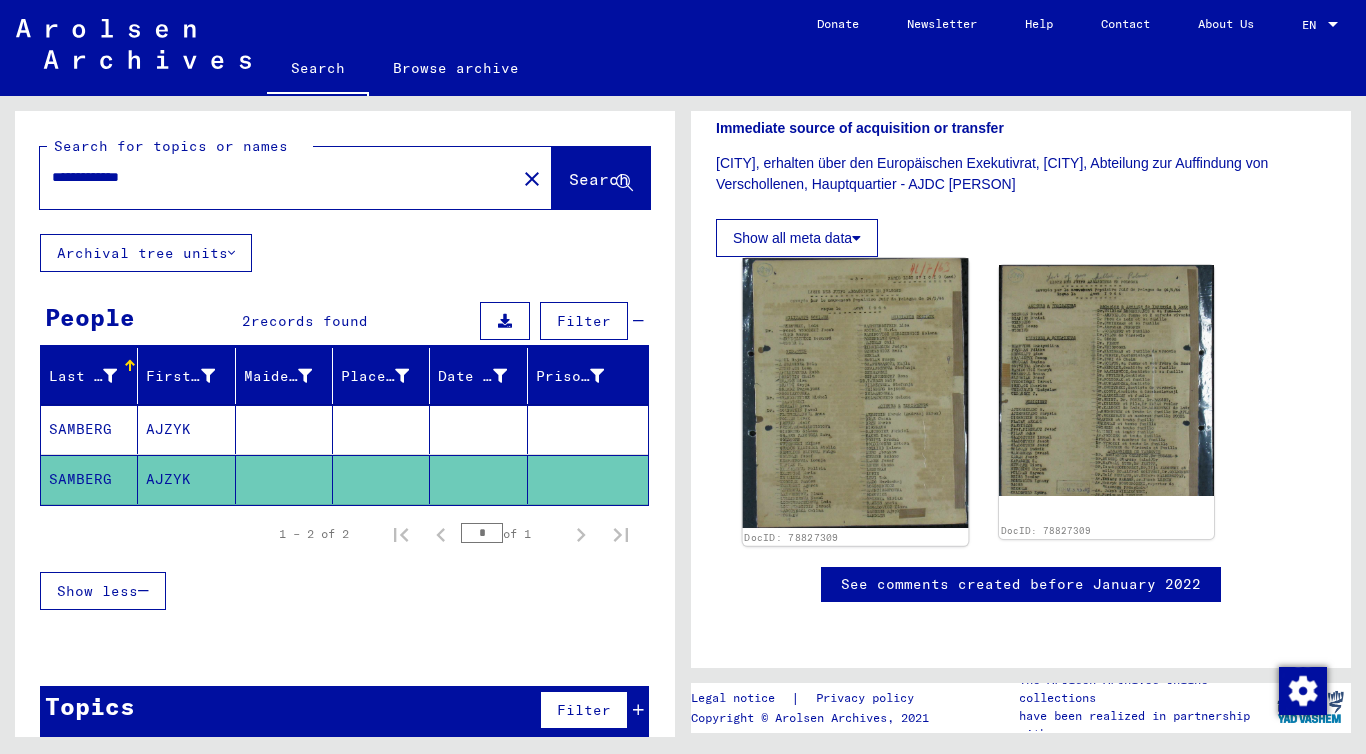 click 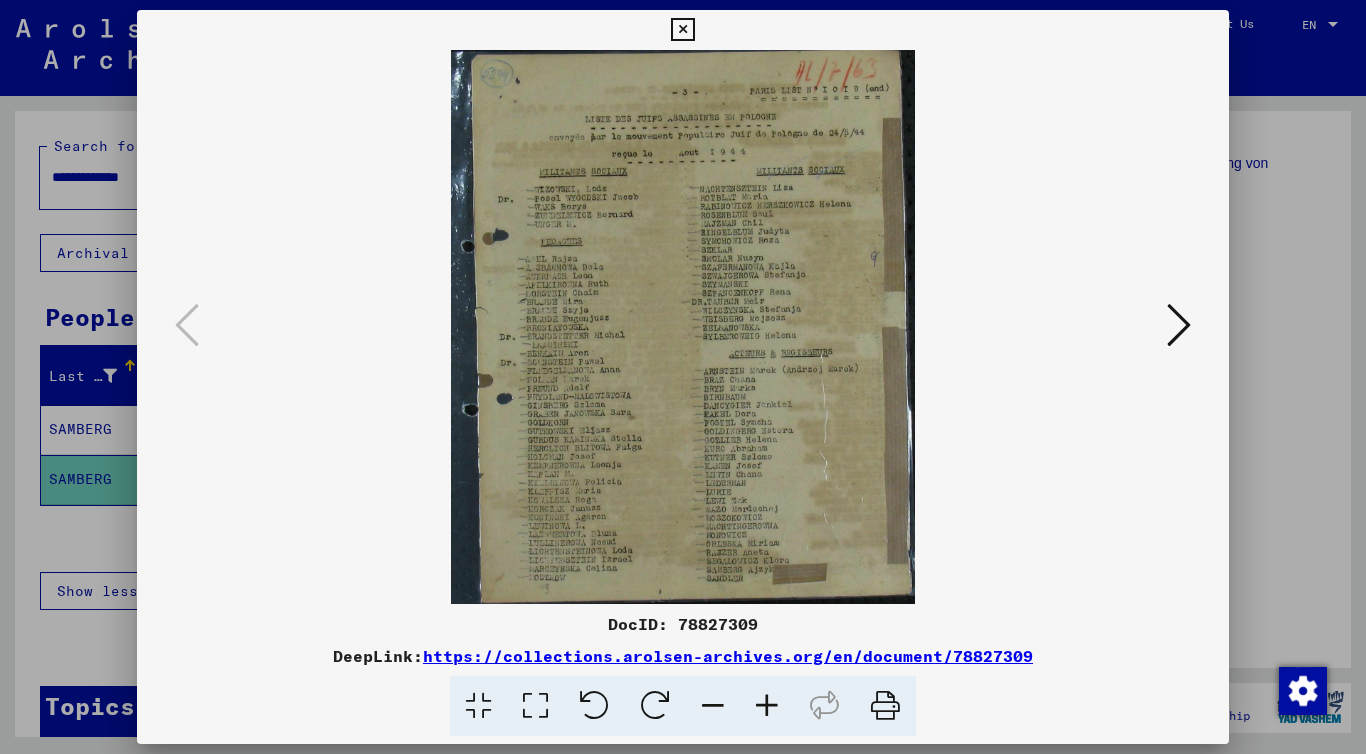 click at bounding box center [682, 30] 